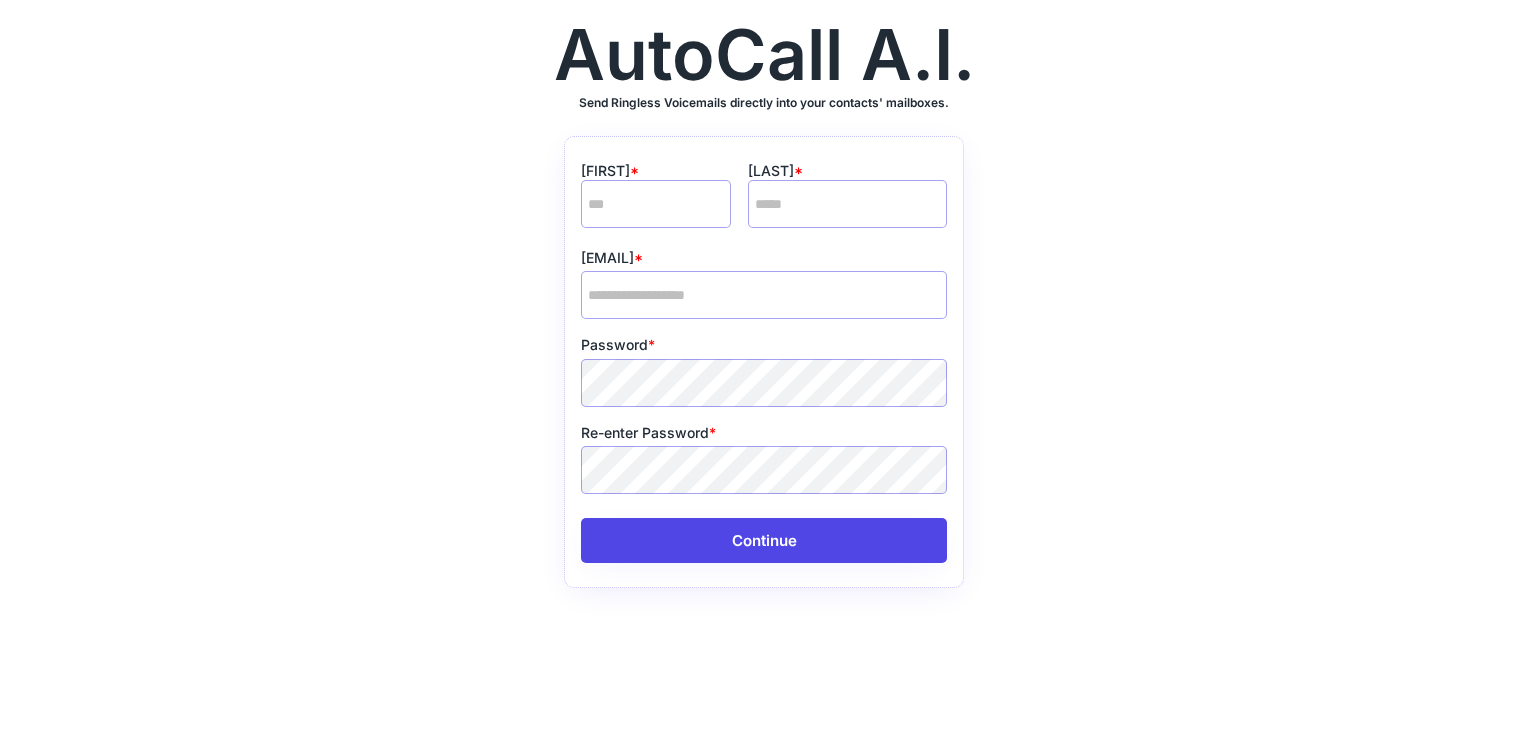 scroll, scrollTop: 0, scrollLeft: 0, axis: both 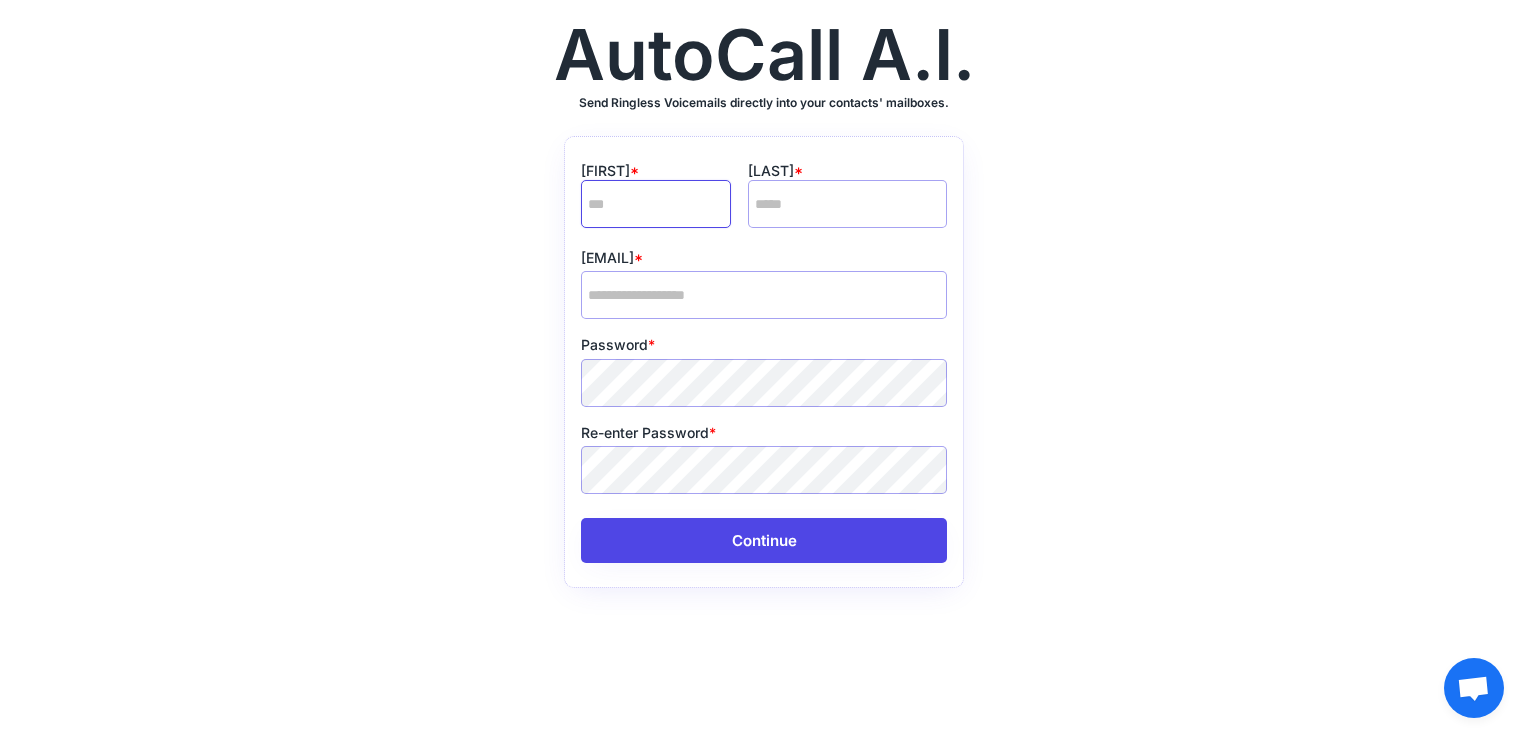 click at bounding box center [656, 204] 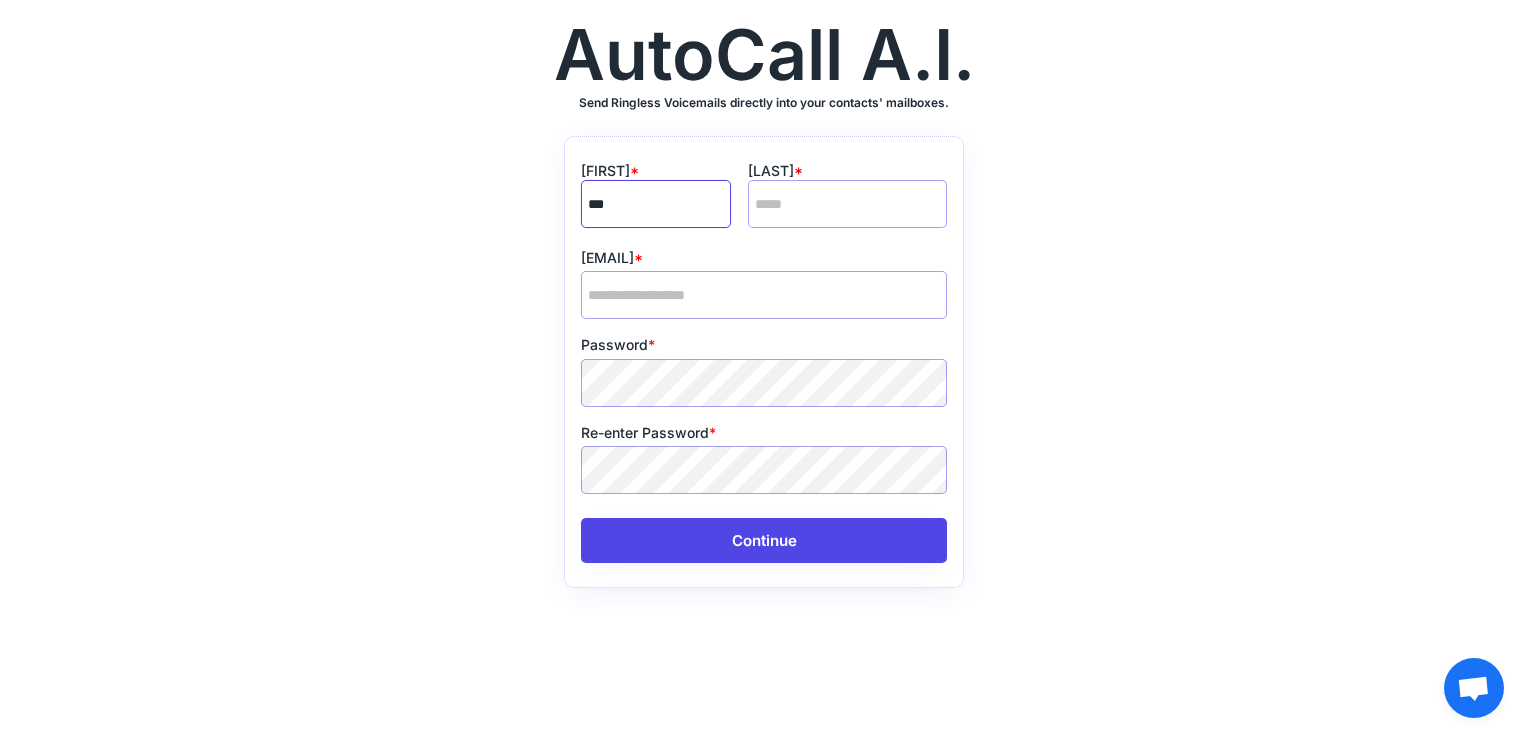 type on "***" 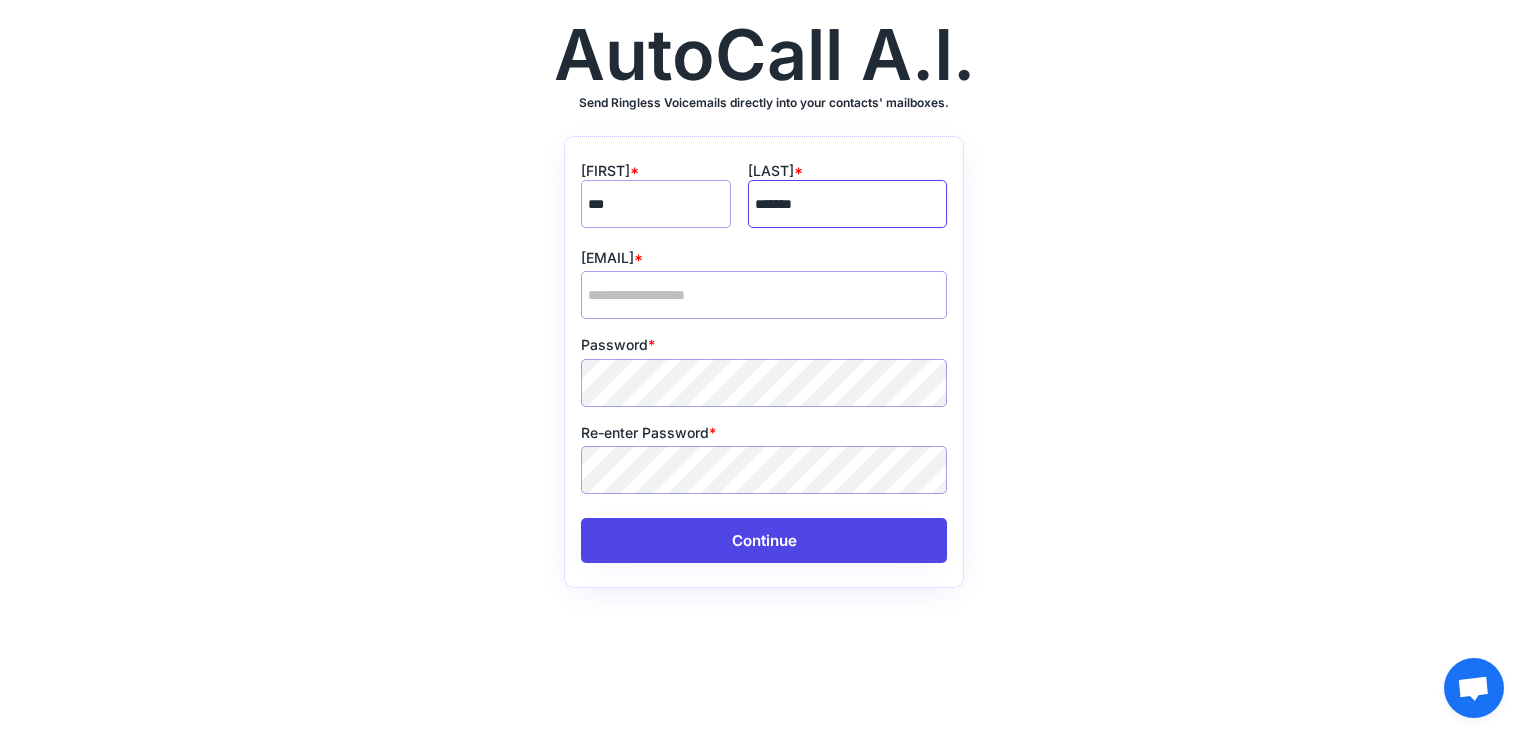 type on "*******" 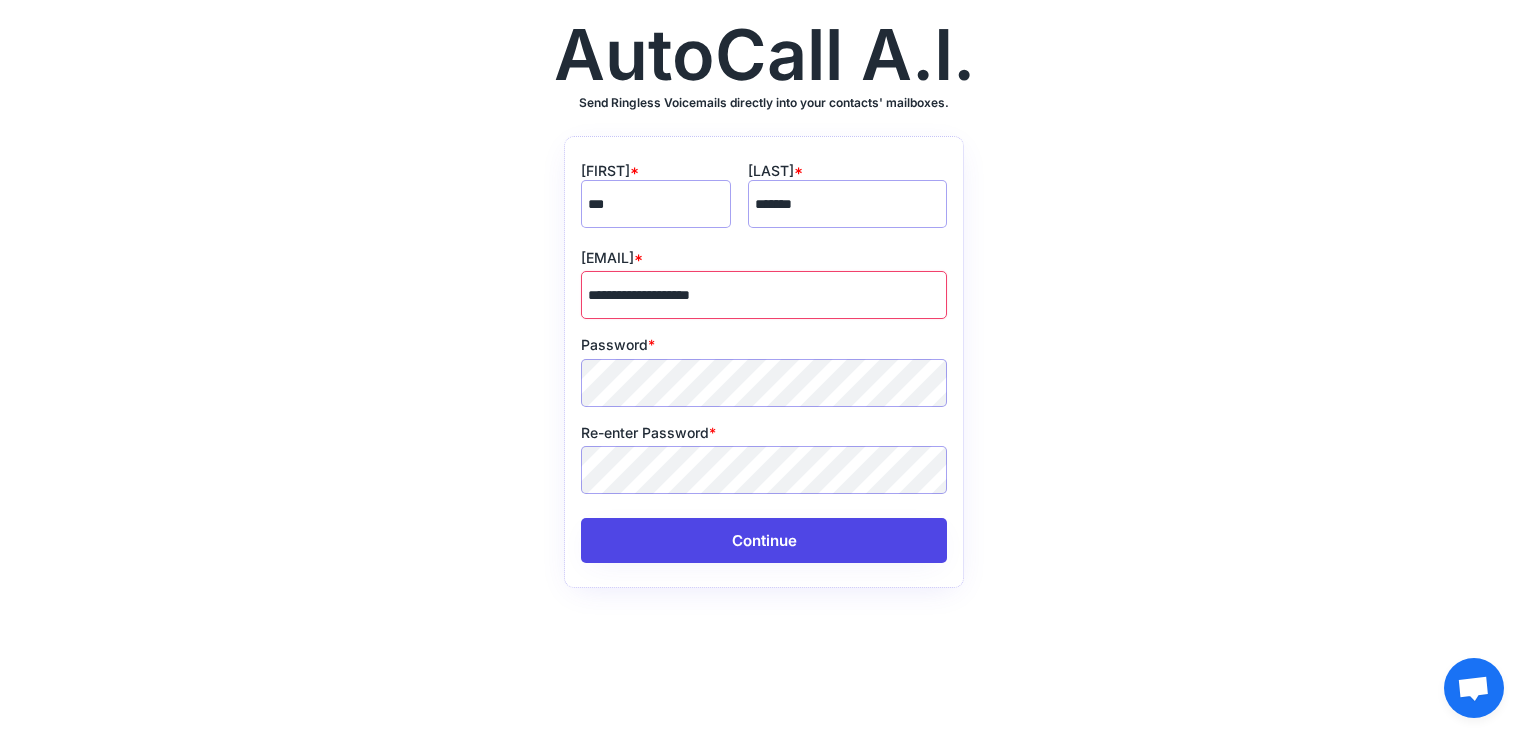type on "**********" 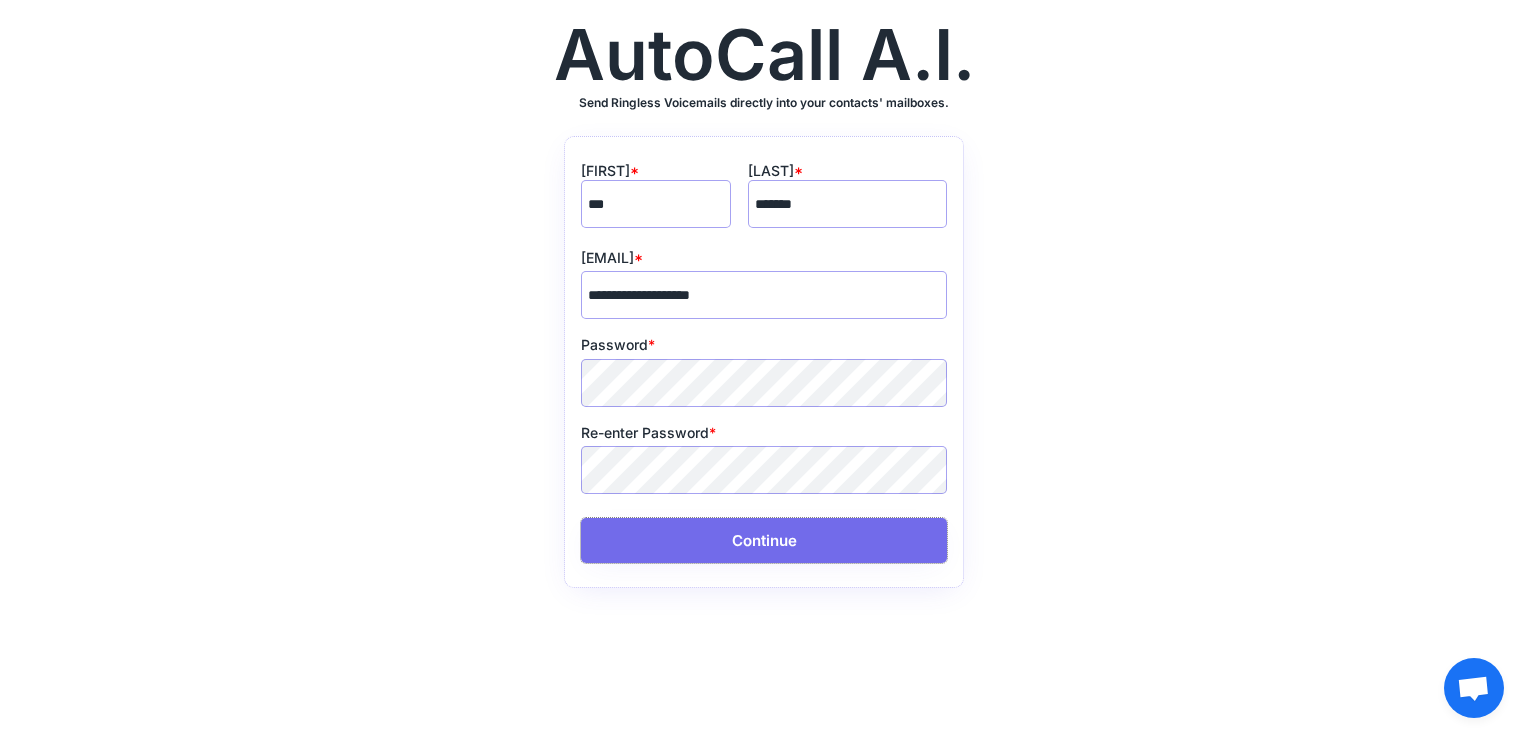 click on "Continue" at bounding box center (764, 540) 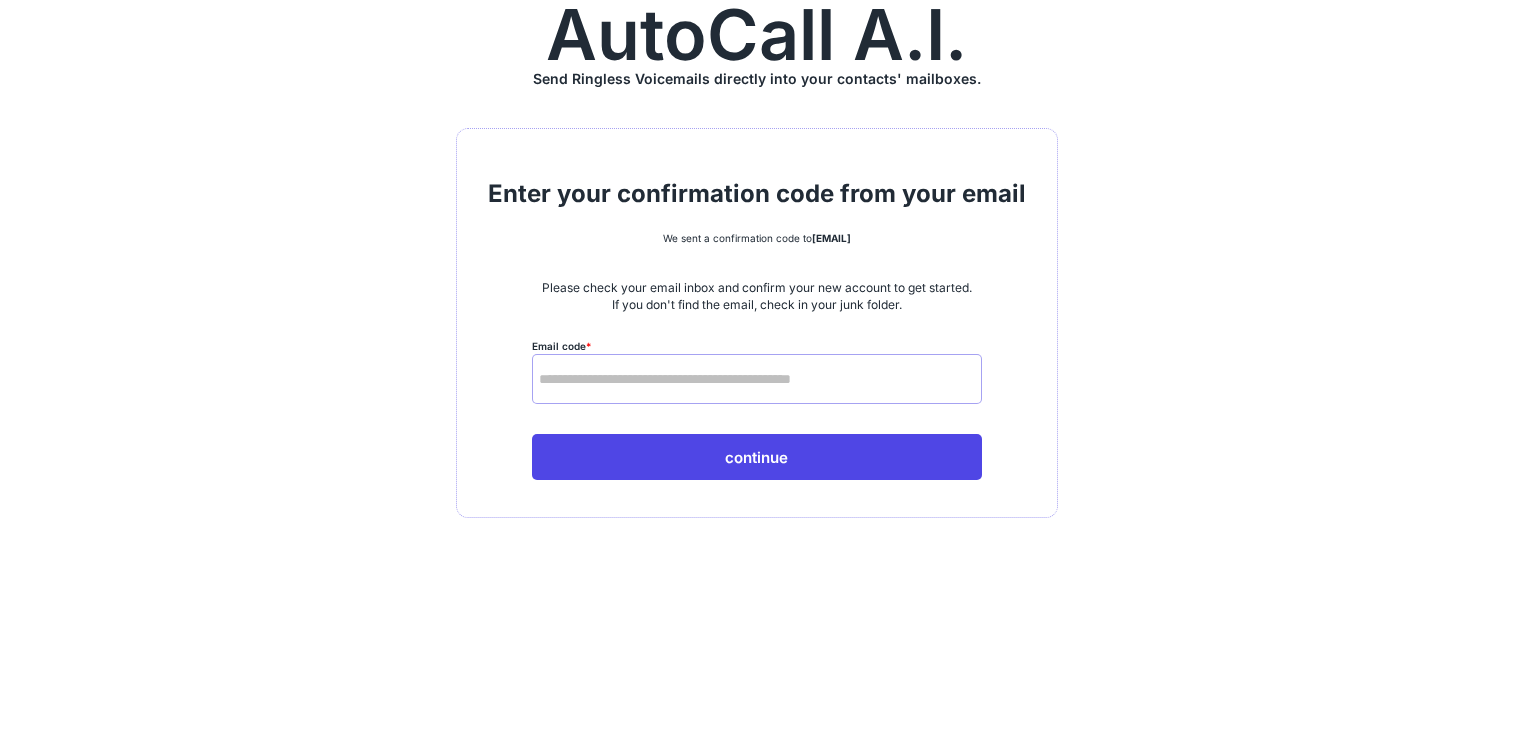 scroll, scrollTop: 0, scrollLeft: 0, axis: both 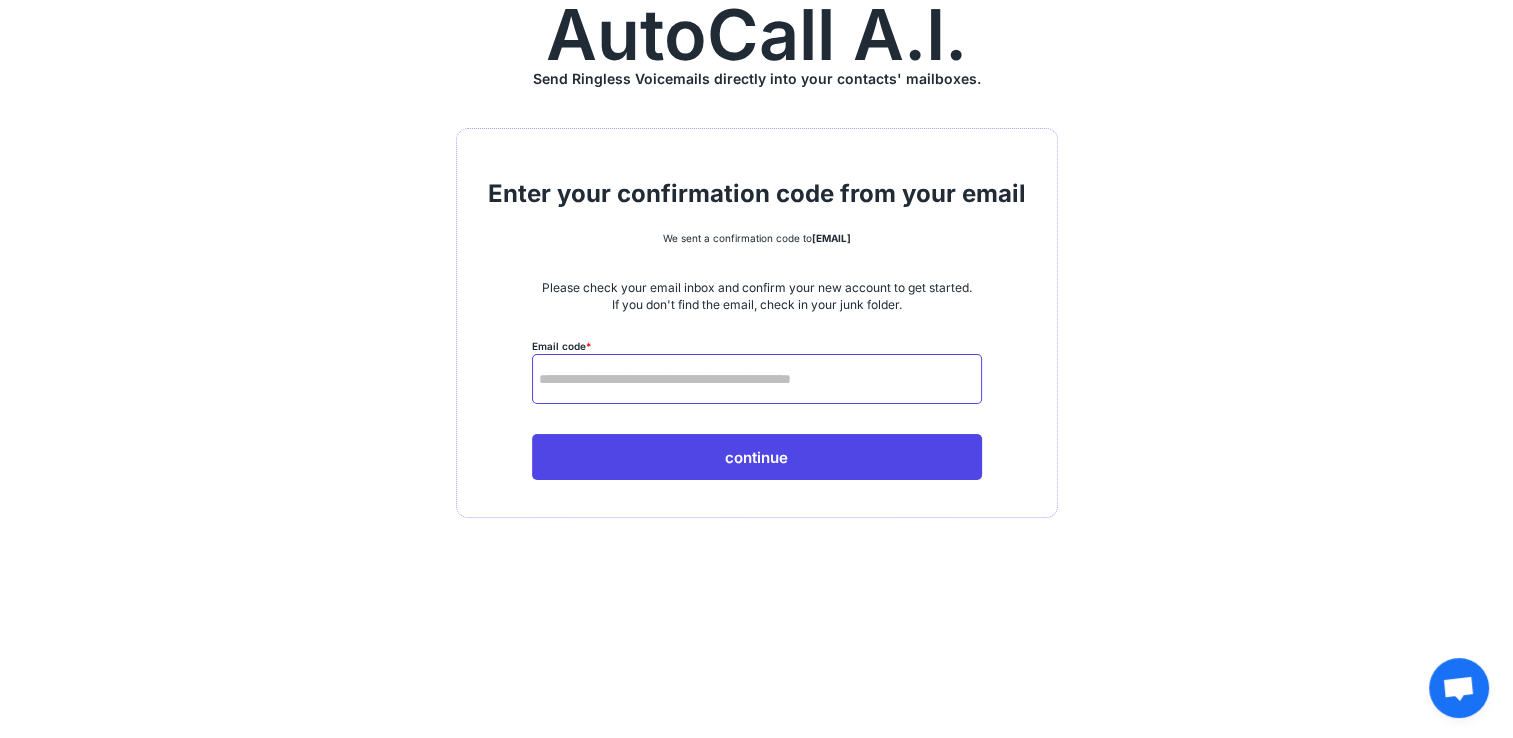 click at bounding box center [757, 379] 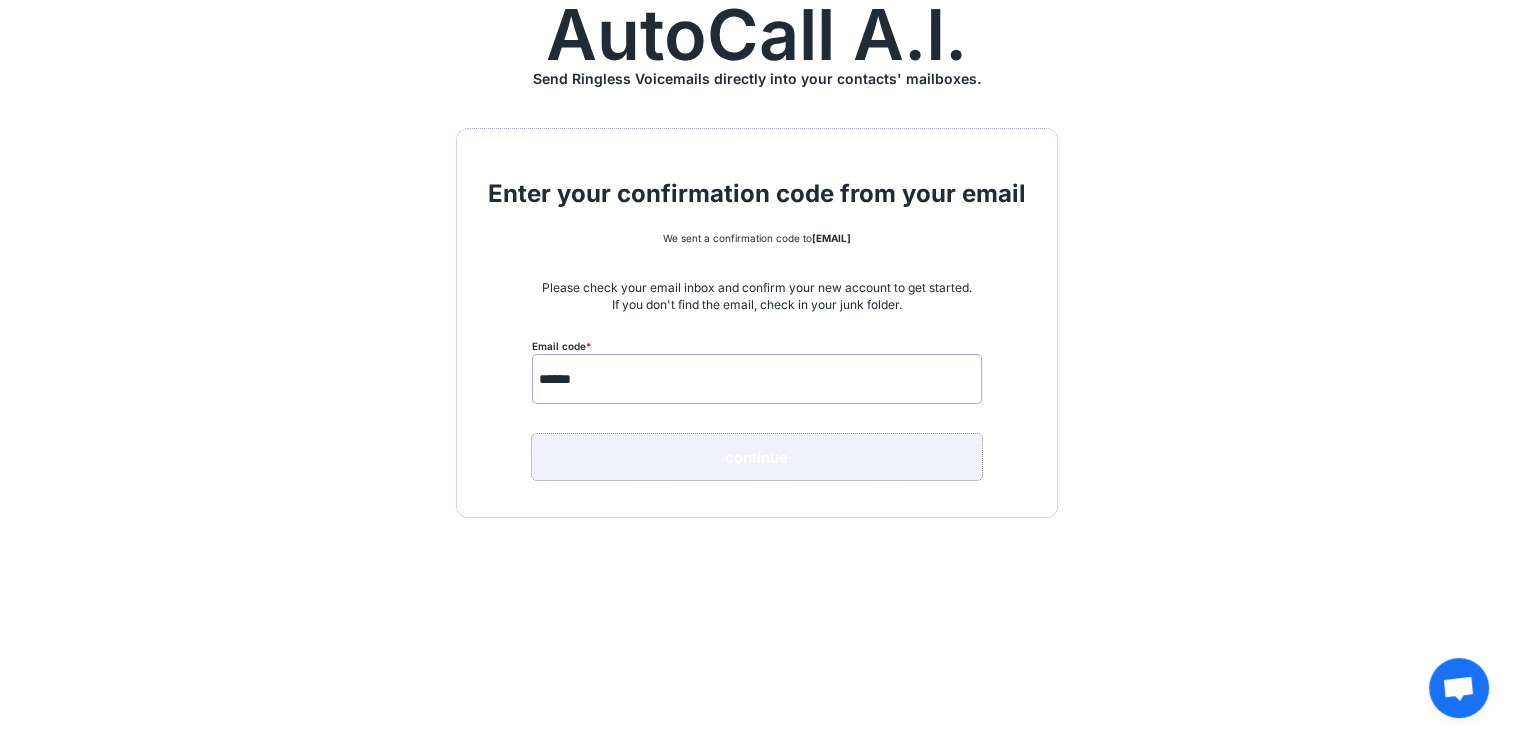 click on "continue" at bounding box center [757, 457] 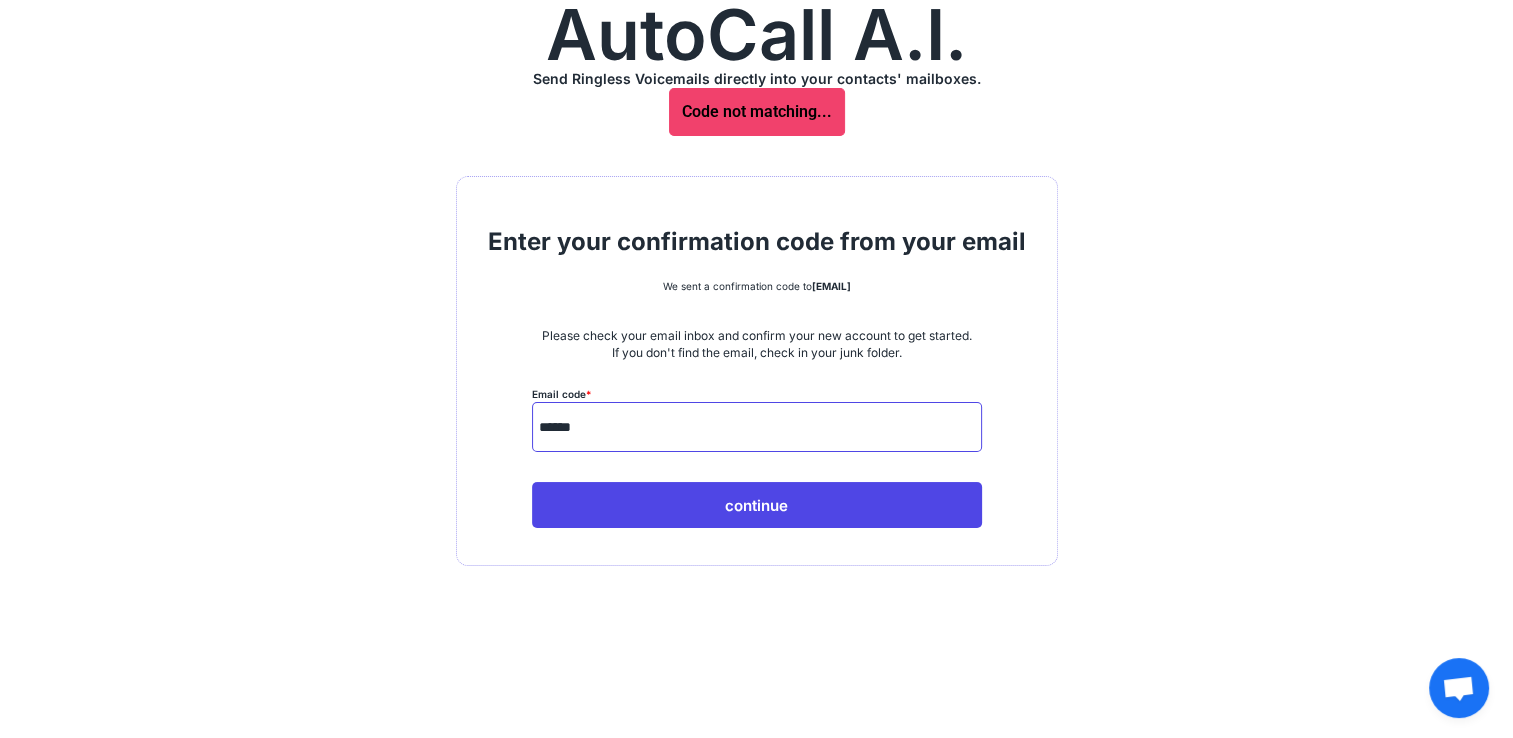 click at bounding box center [757, 427] 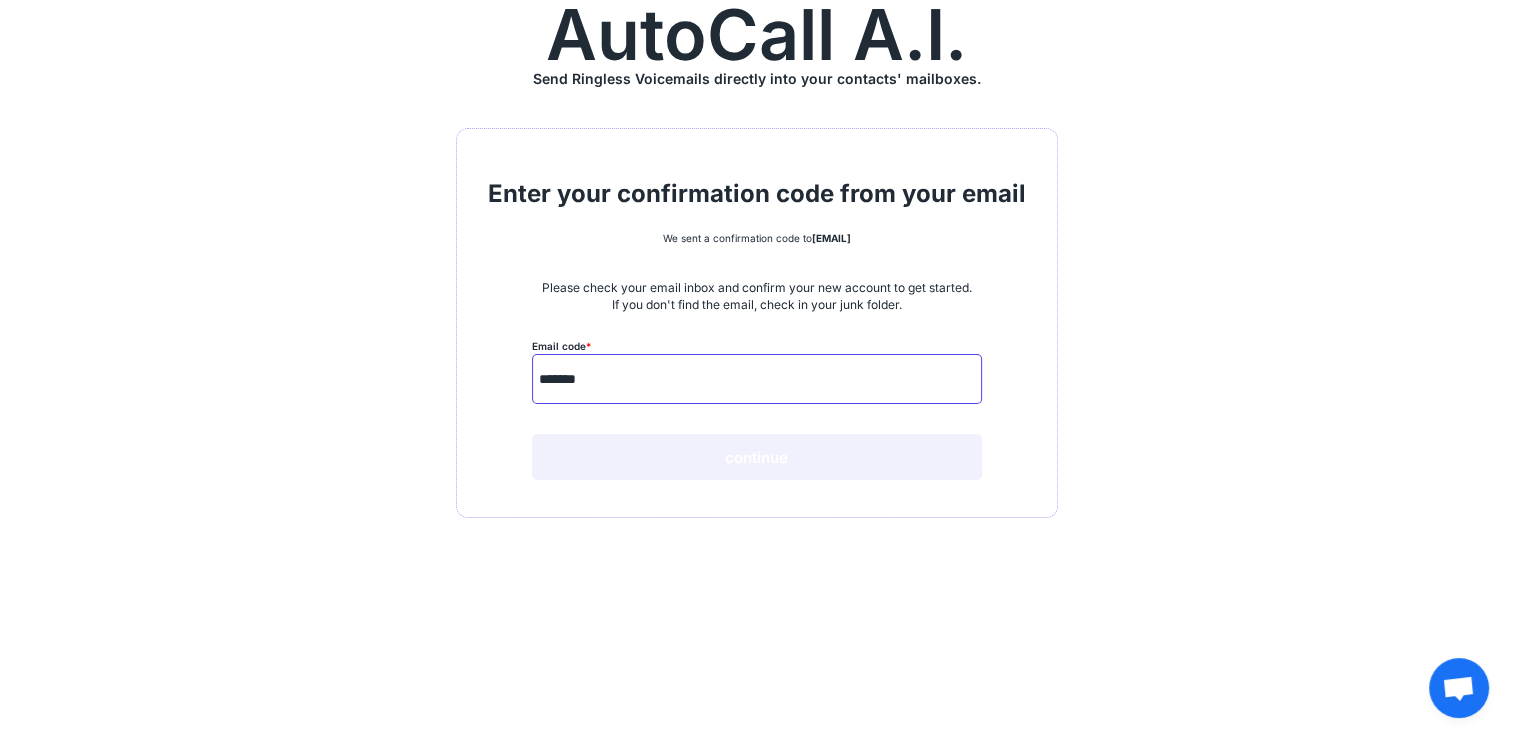 type on "*******" 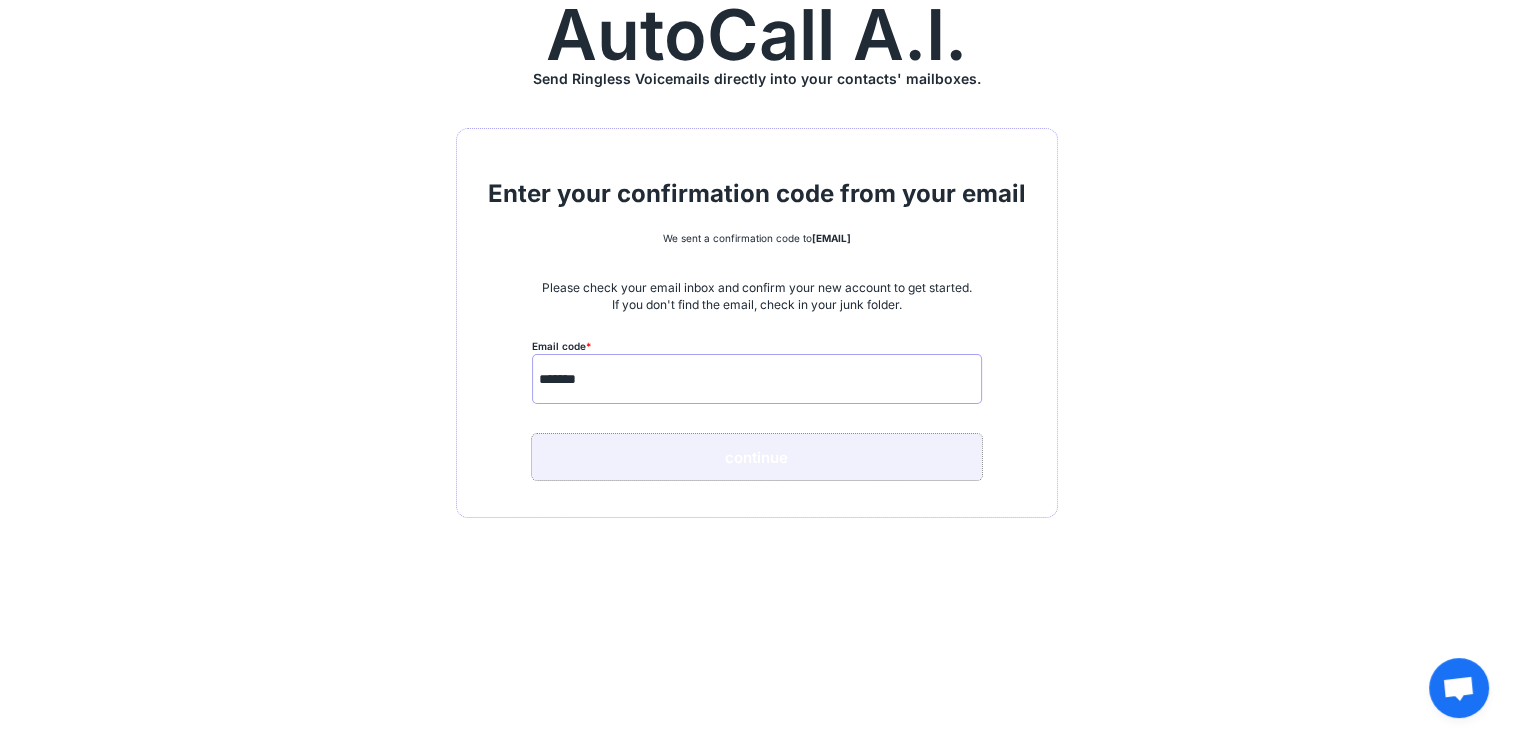 click on "continue" at bounding box center (757, 457) 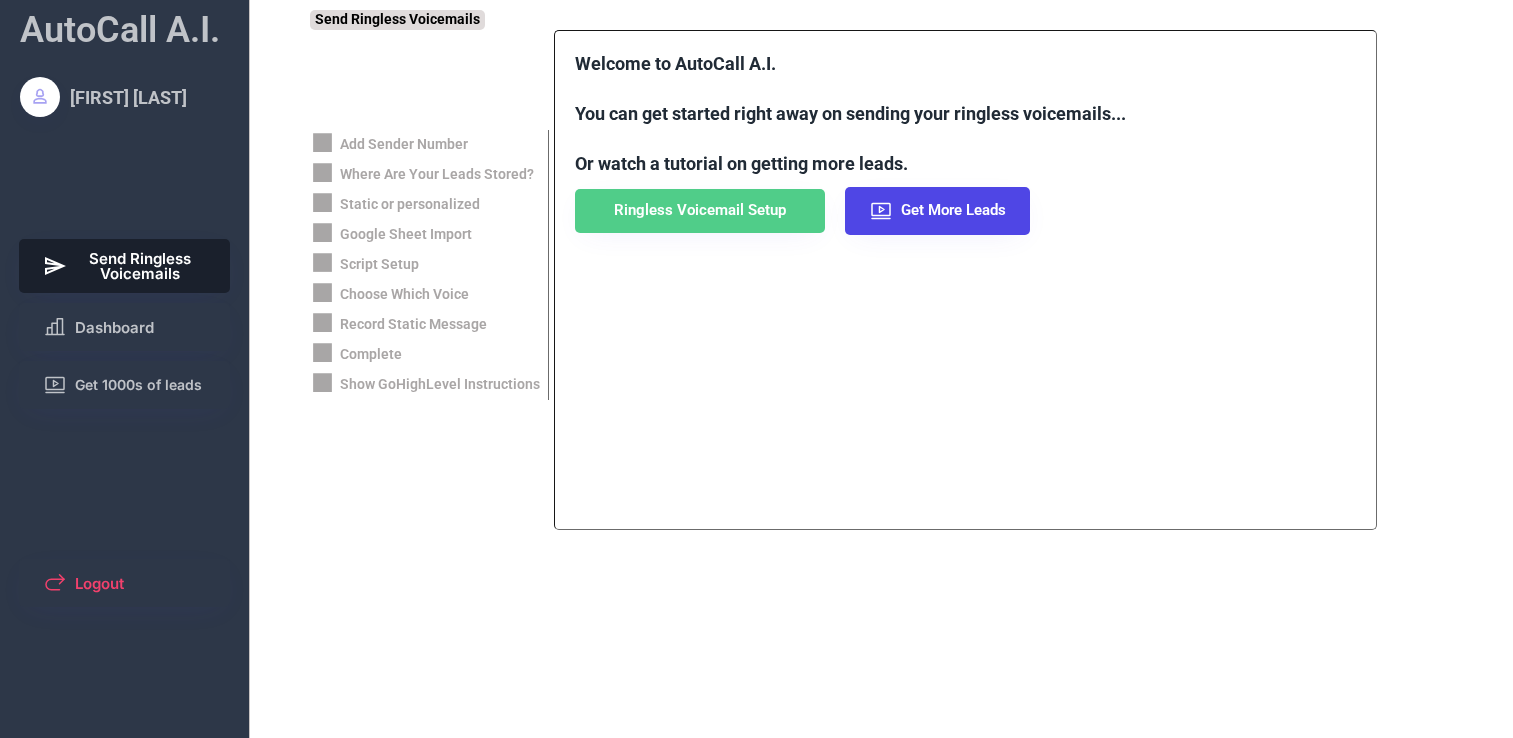 scroll, scrollTop: 0, scrollLeft: 0, axis: both 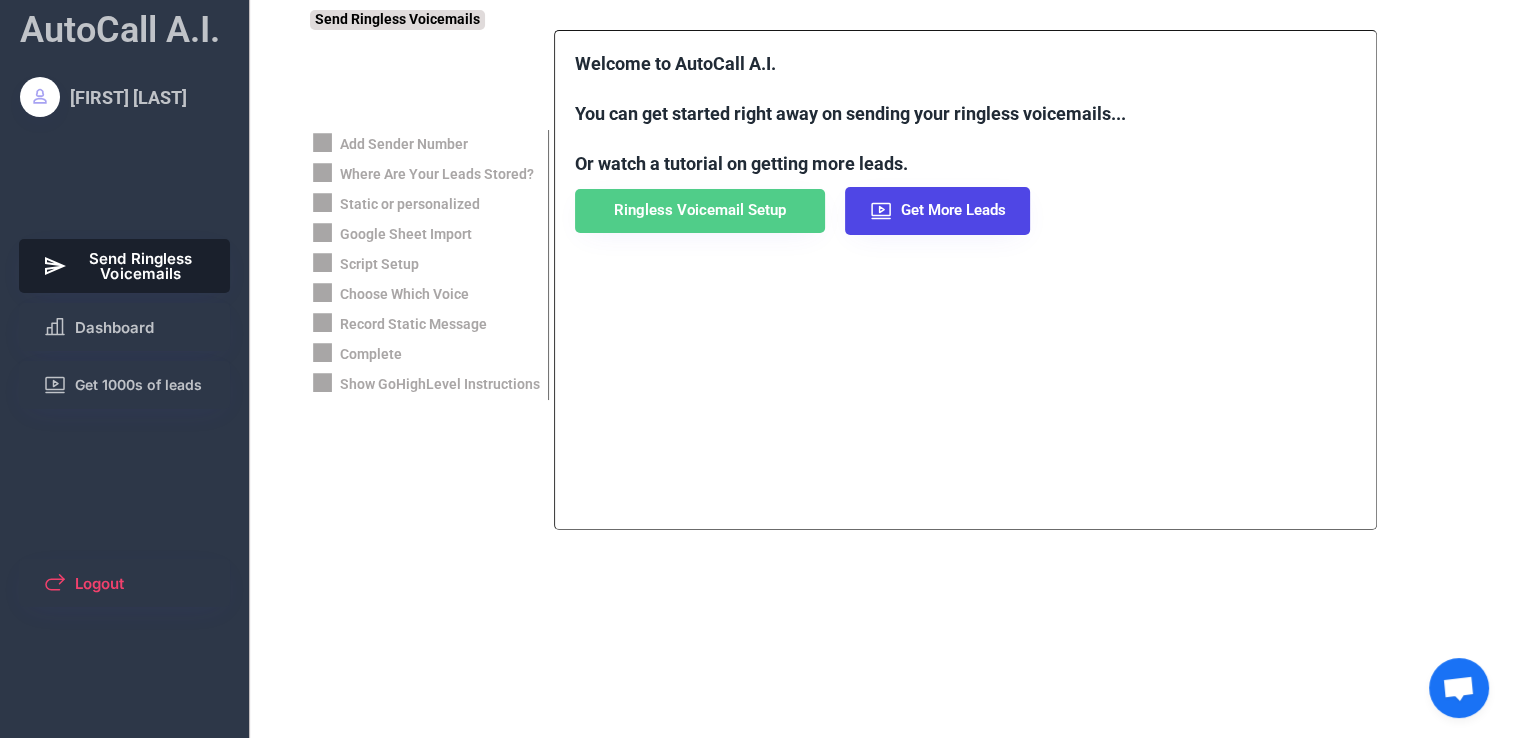 click on "Add Sender Number" at bounding box center [404, 145] 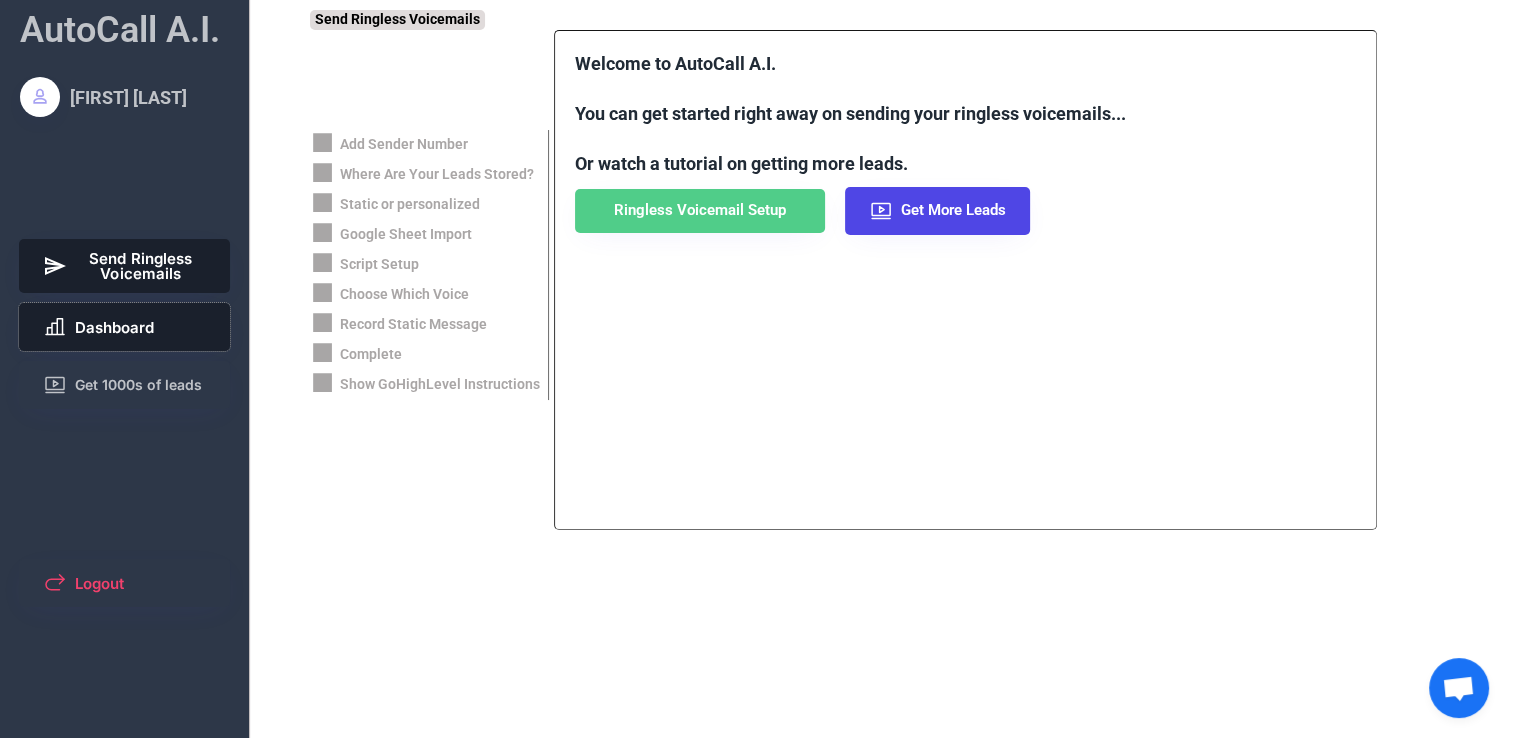 click on "Dashboard" at bounding box center (125, 327) 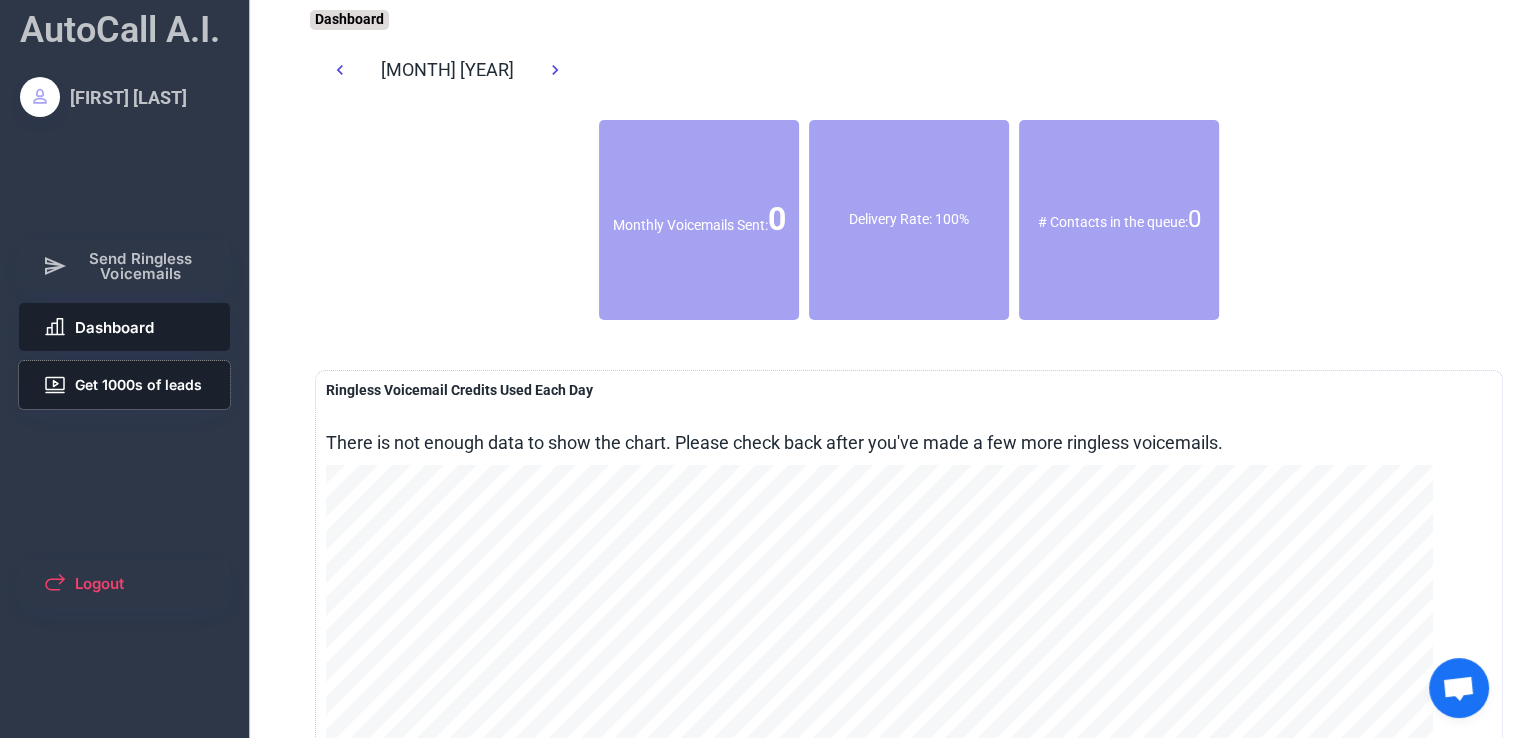 click on "Get 1000s of leads" at bounding box center [138, 385] 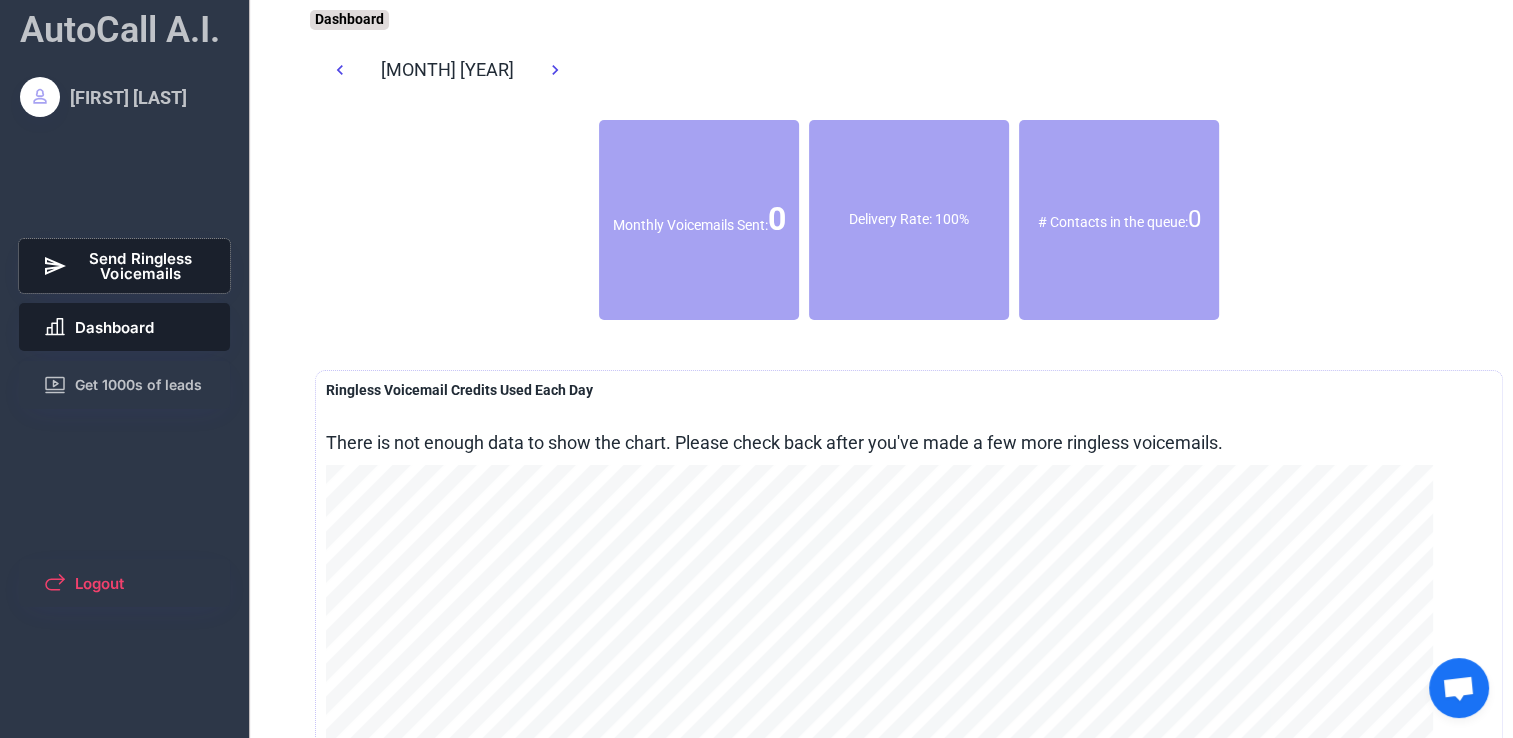 click on "Send Ringless Voicemails" at bounding box center (141, 266) 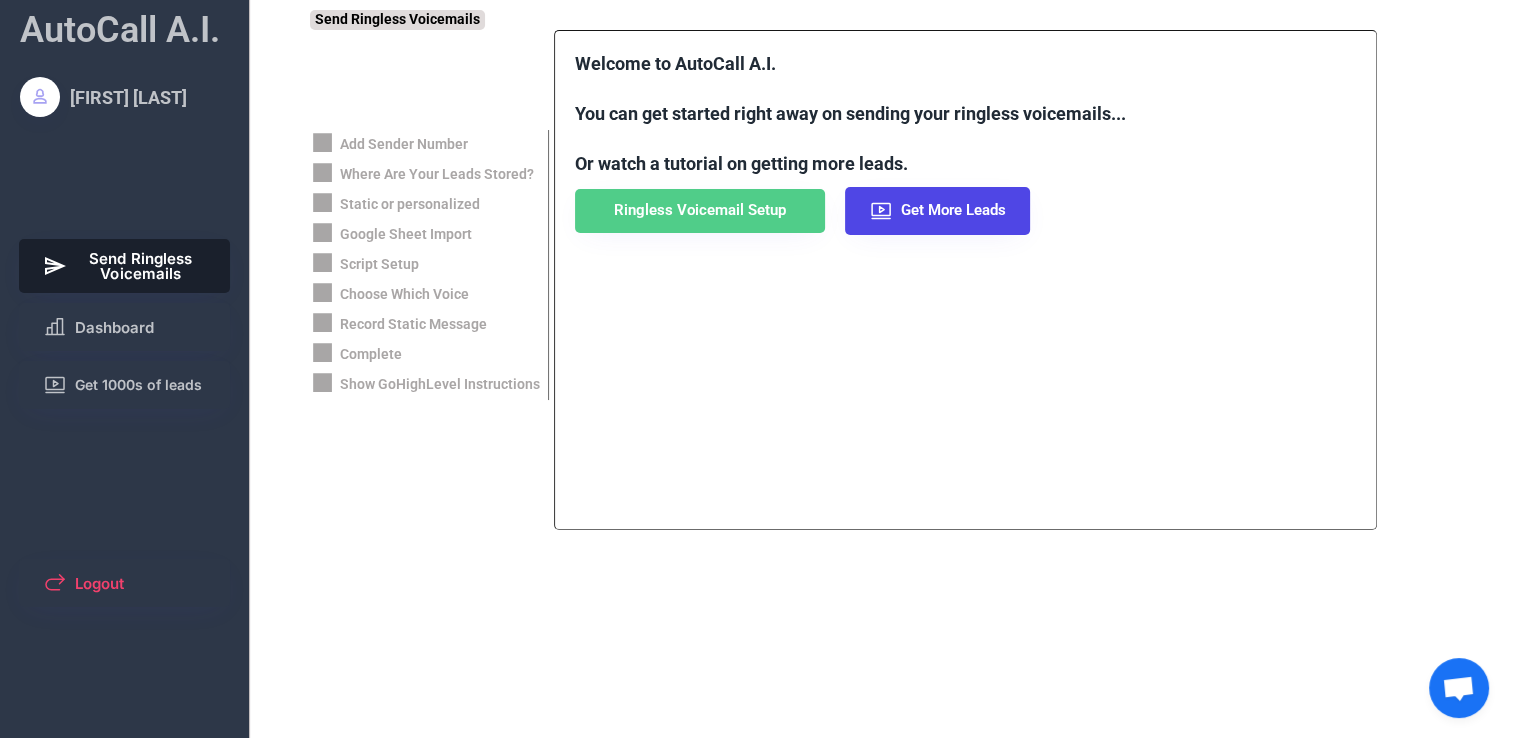 click on "Add Sender Number" at bounding box center (404, 145) 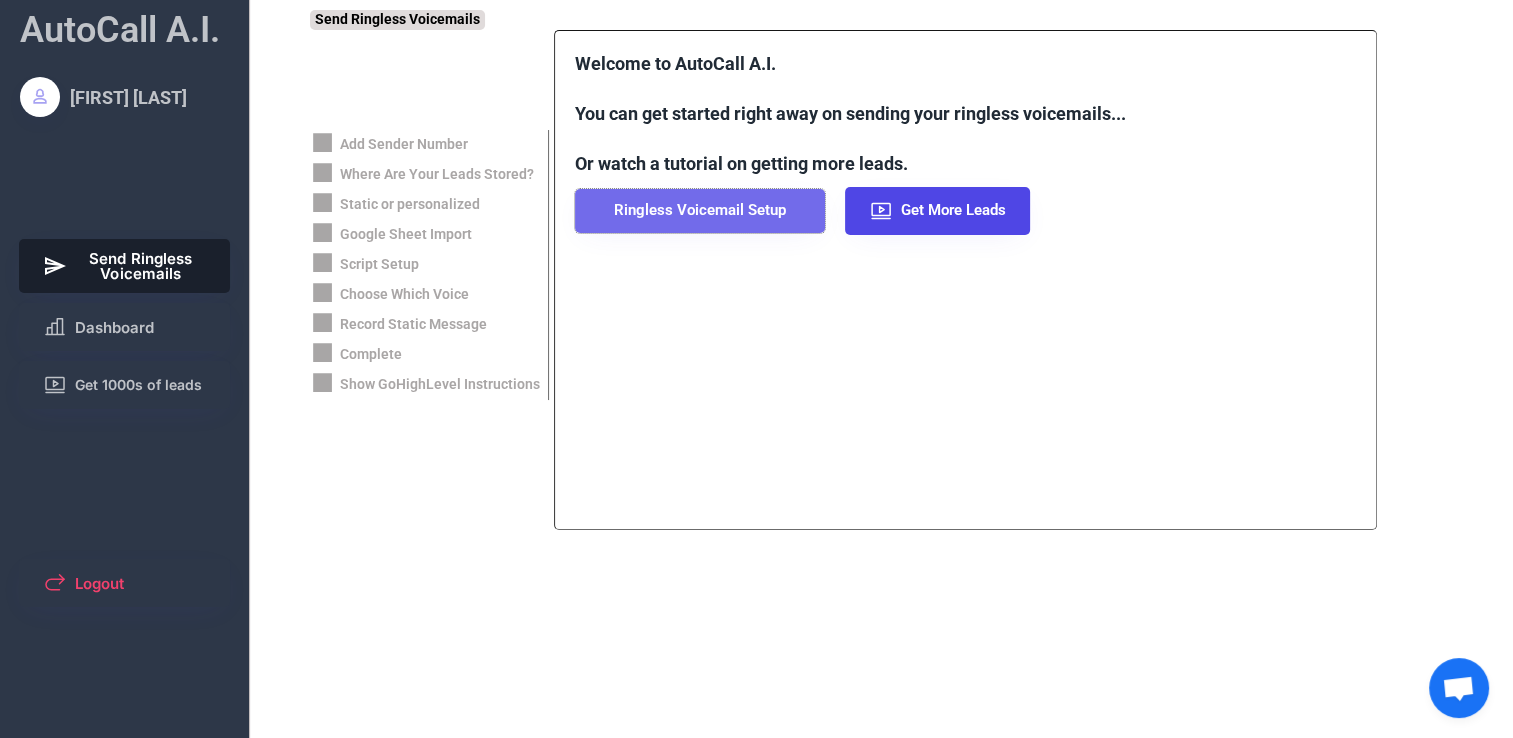 click on "Ringless Voicemail Setup" at bounding box center (700, 211) 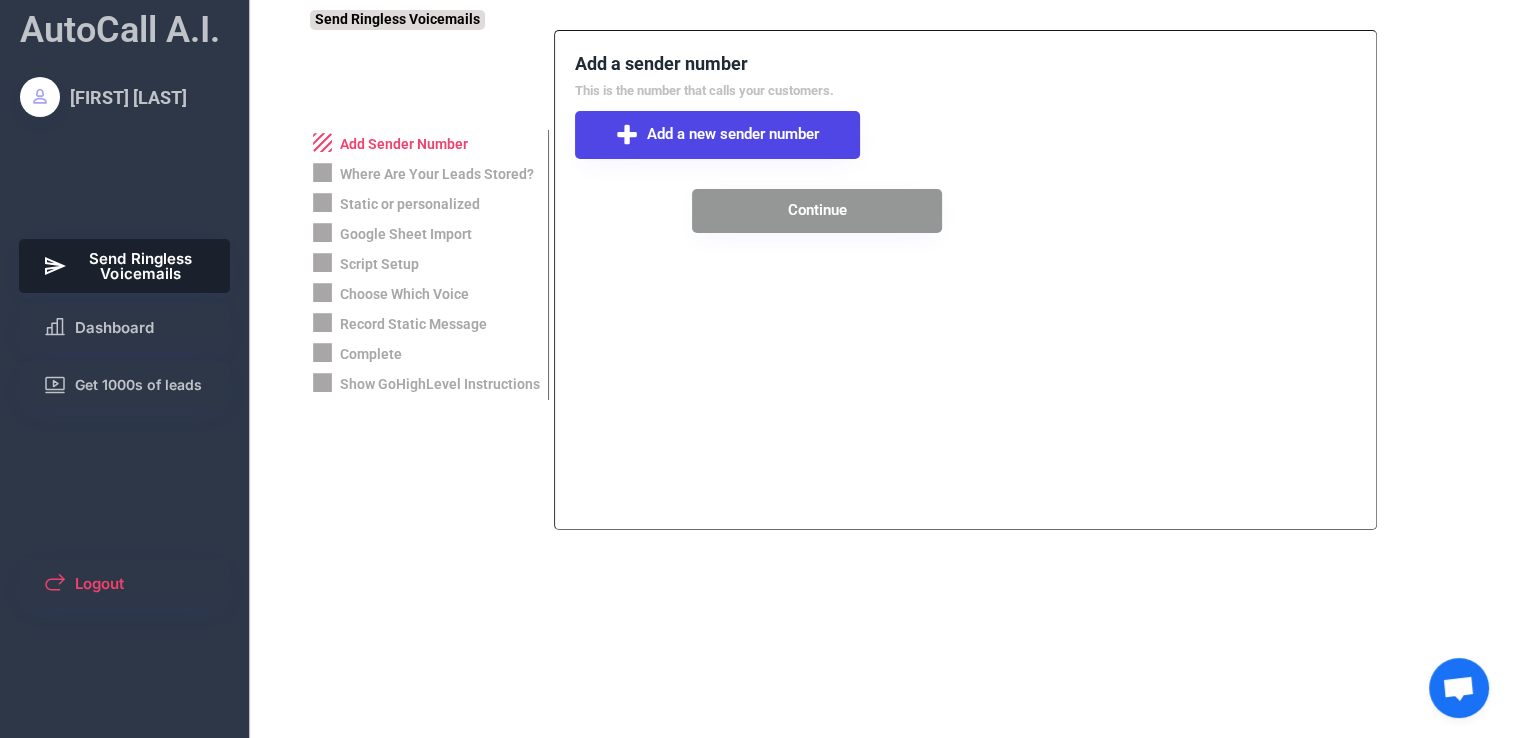 click on "Where Are Your Leads Stored?" at bounding box center (437, 175) 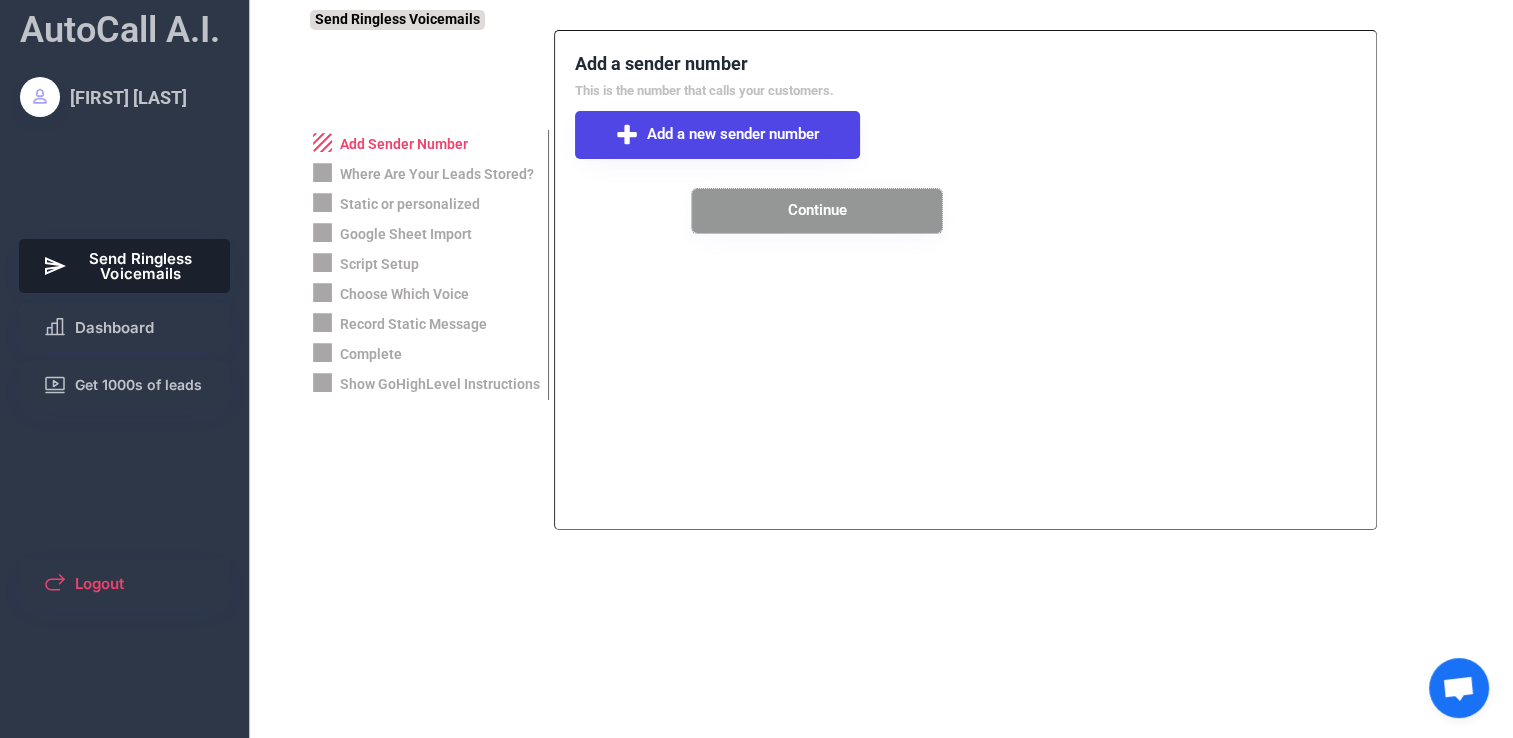 click on "Continue" at bounding box center [817, 211] 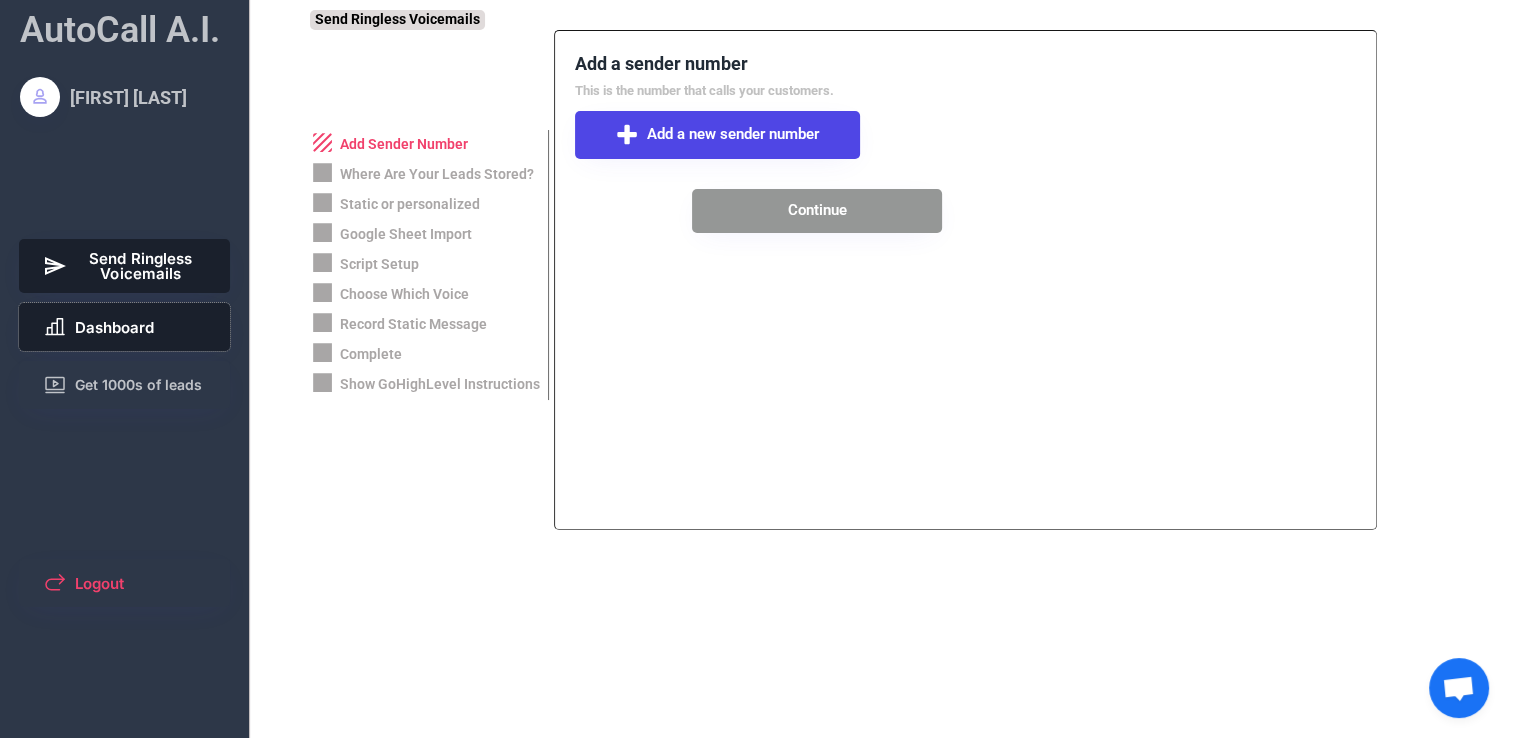 click on "Dashboard" at bounding box center (114, 327) 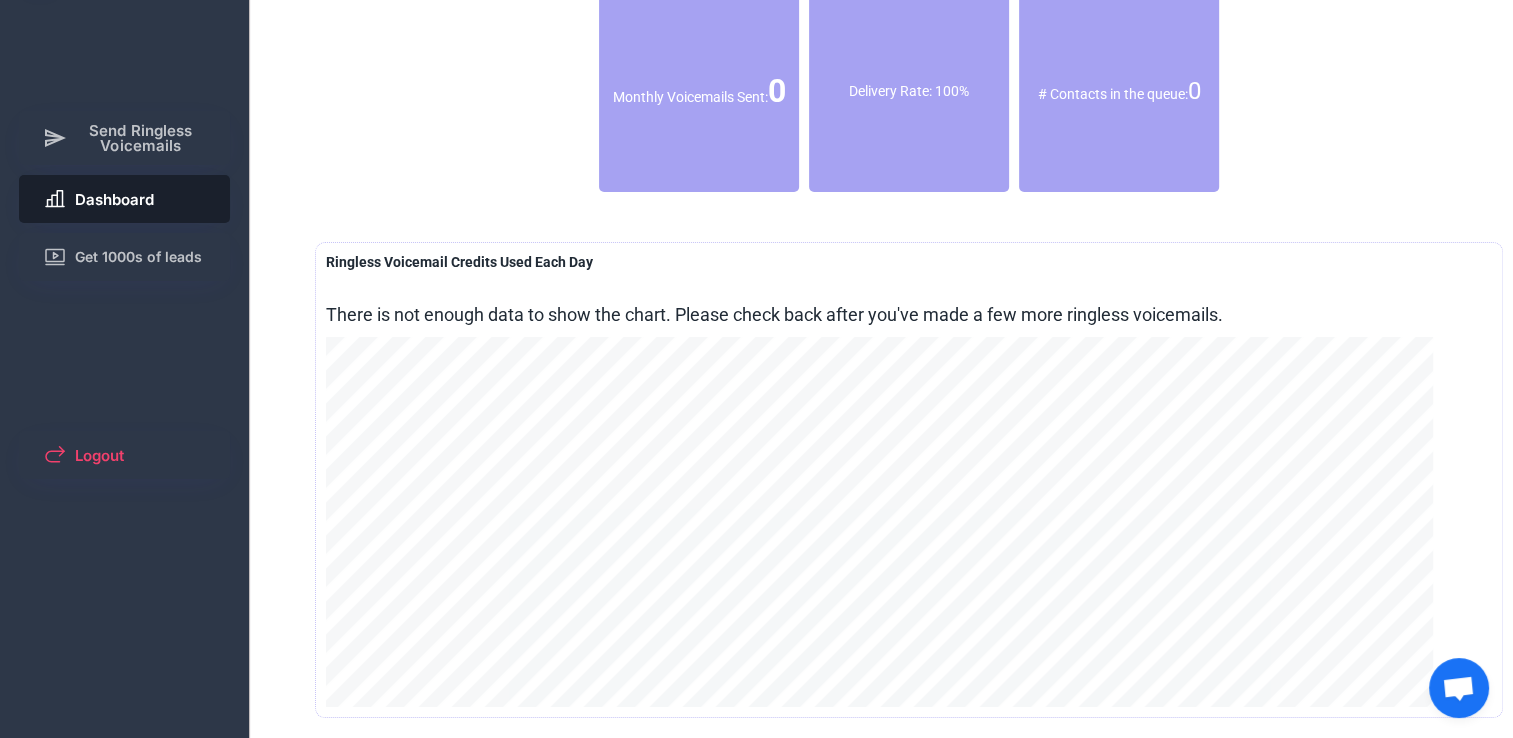 scroll, scrollTop: 0, scrollLeft: 0, axis: both 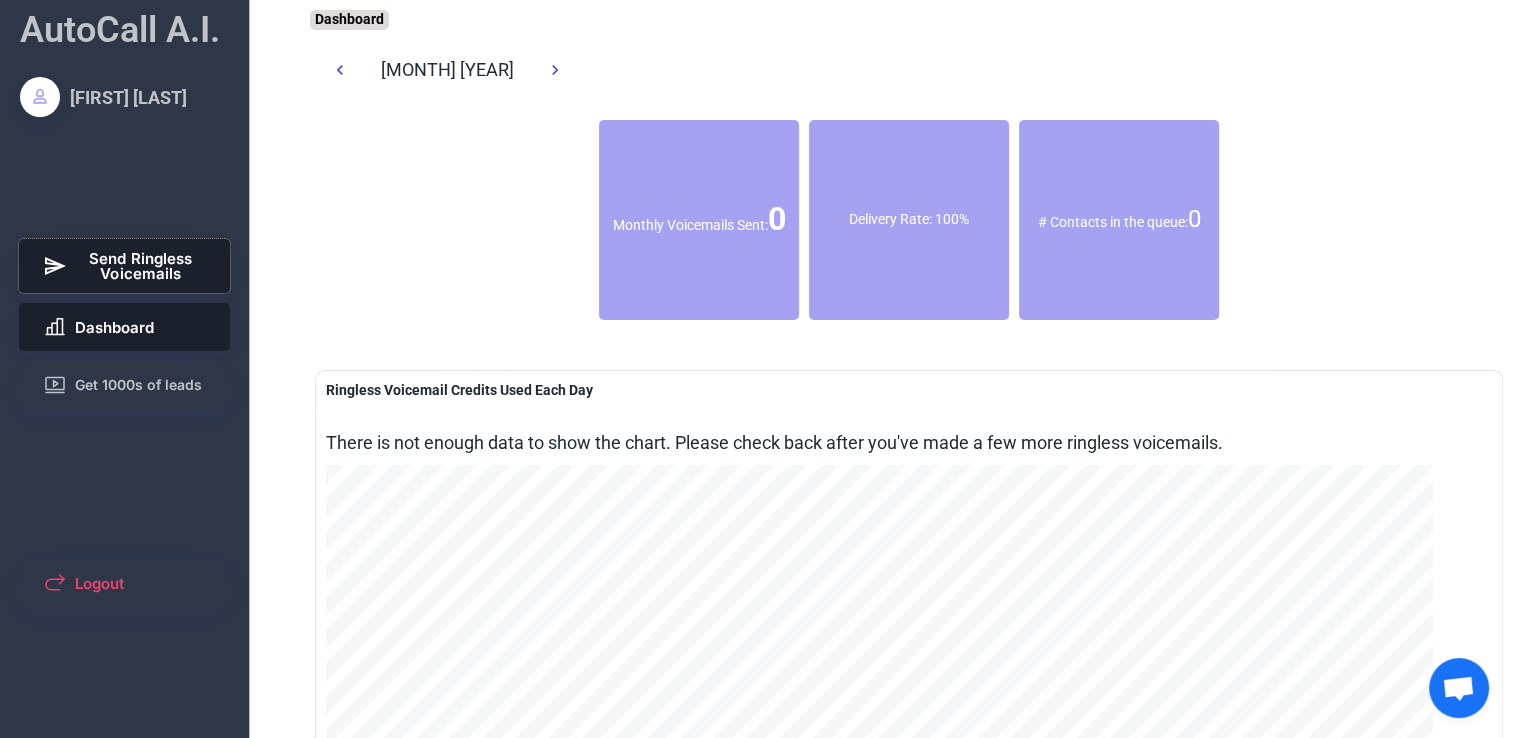 click on "Send Ringless Voicemails" at bounding box center [141, 266] 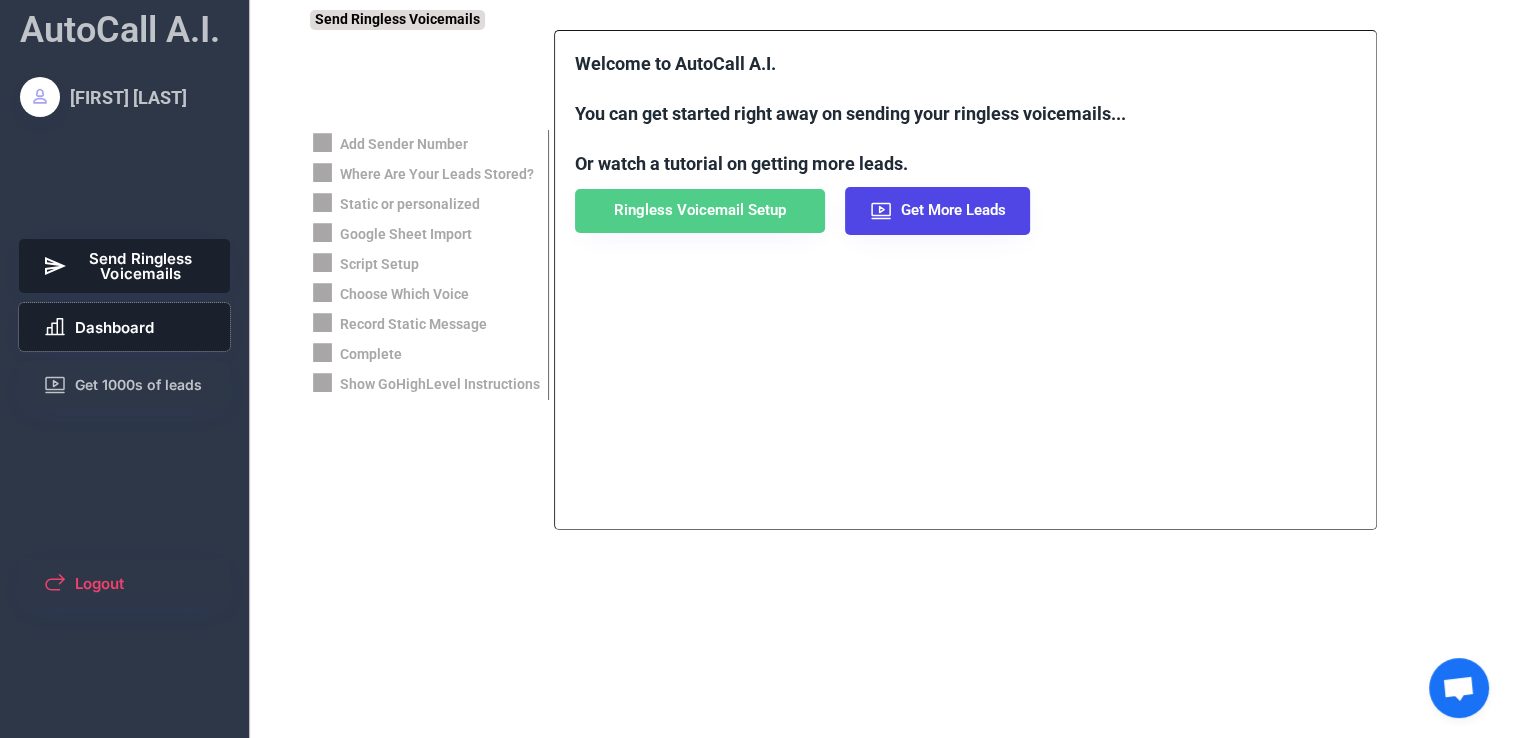 click on "Dashboard" at bounding box center (125, 327) 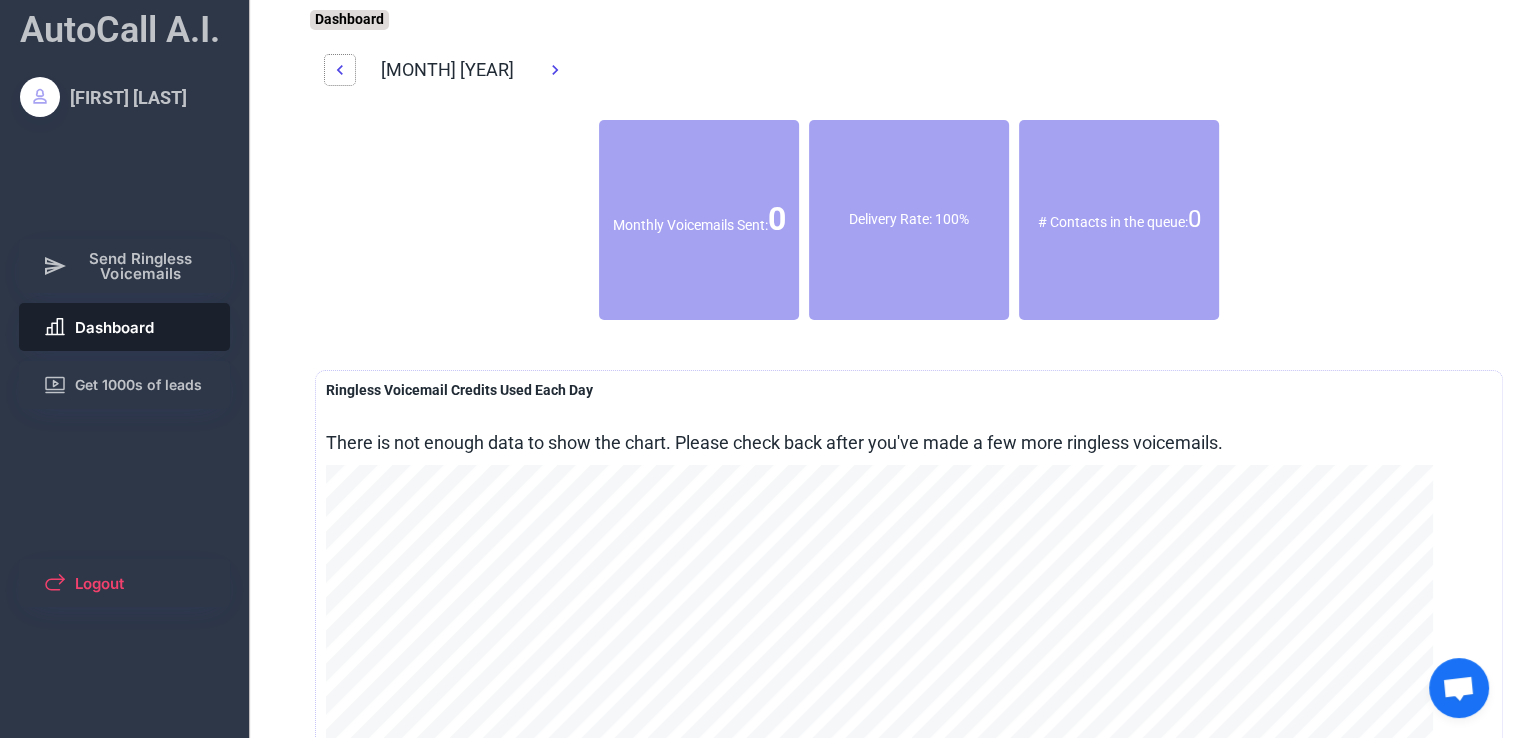 click at bounding box center (340, 70) 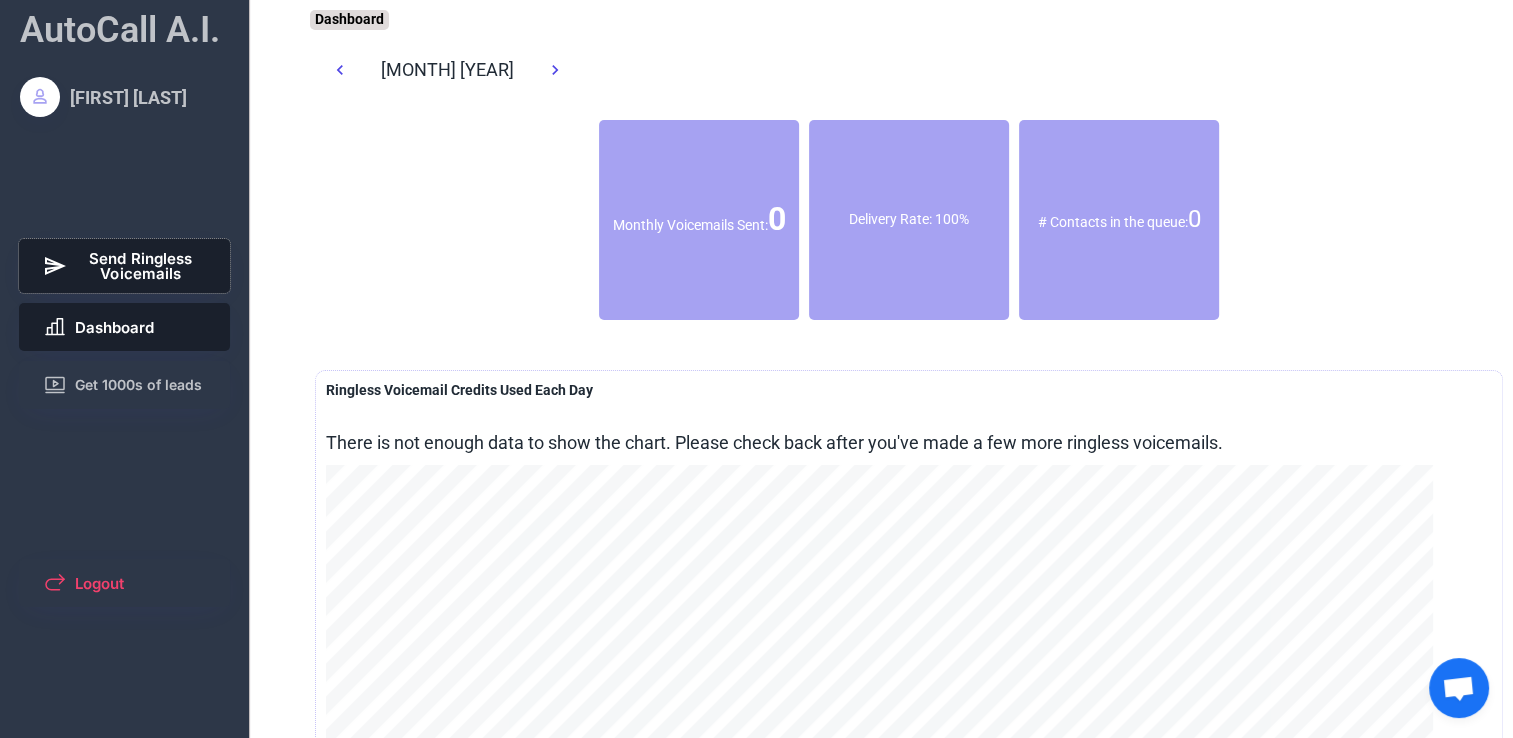click on "Send Ringless Voicemails" at bounding box center [141, 266] 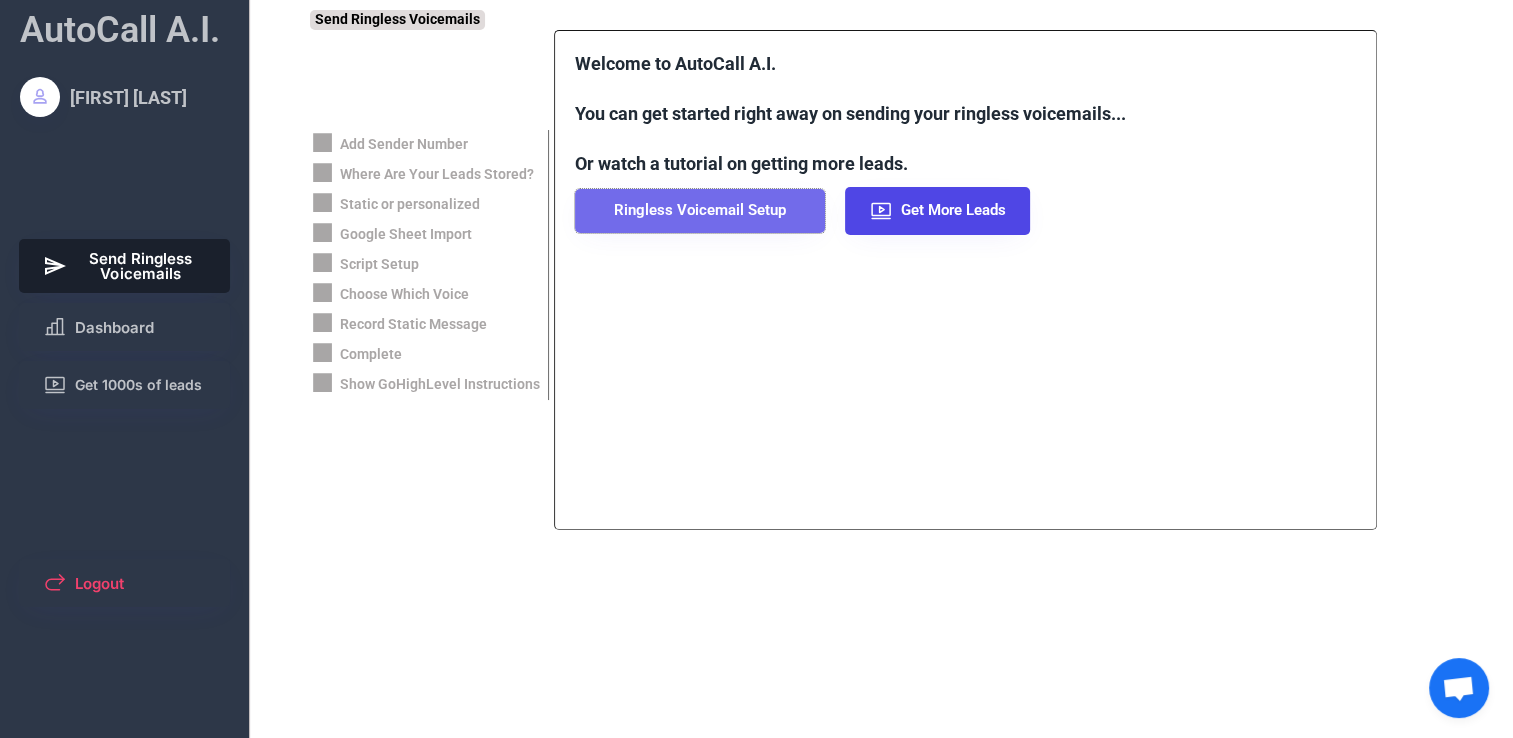 click on "Ringless Voicemail Setup" at bounding box center (700, 211) 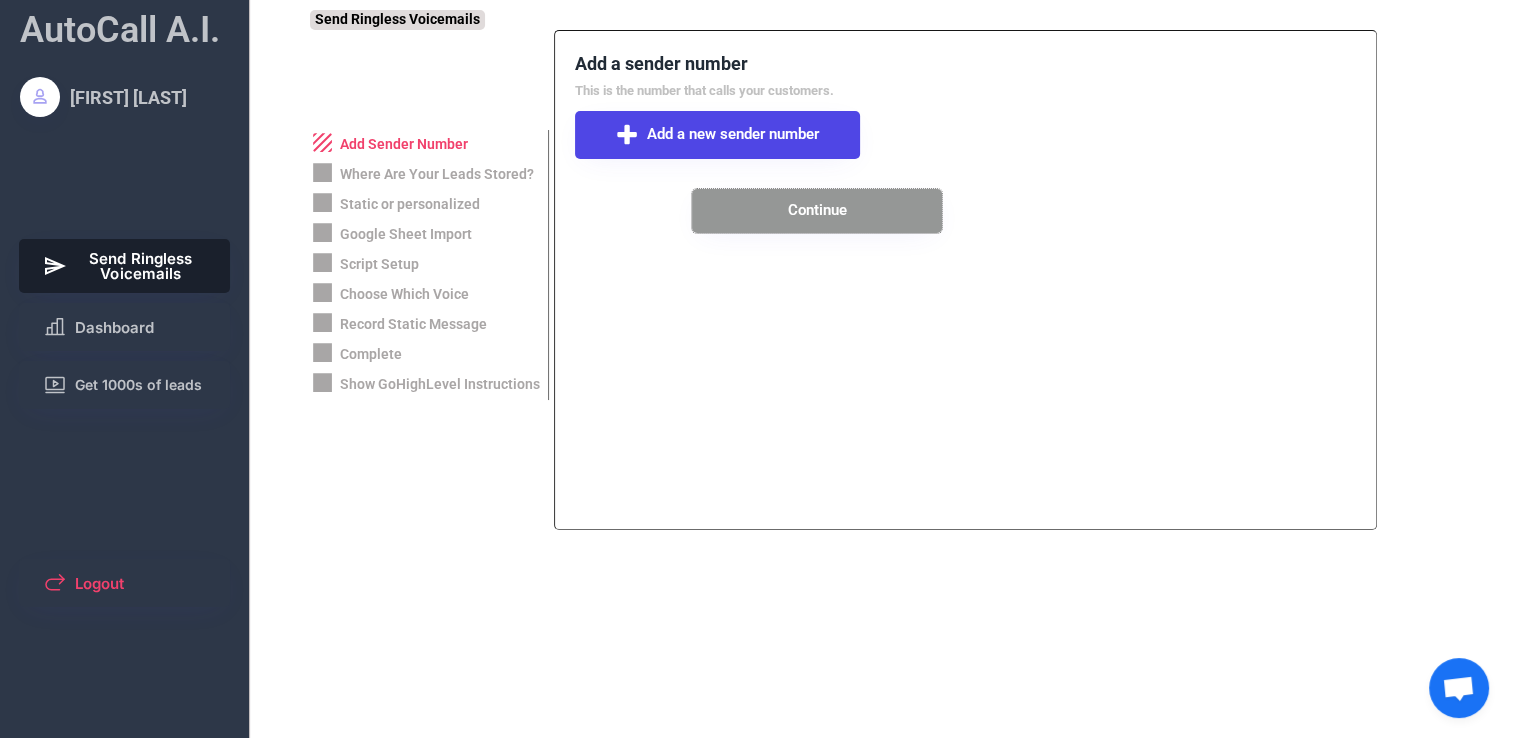 click on "Continue" at bounding box center [817, 211] 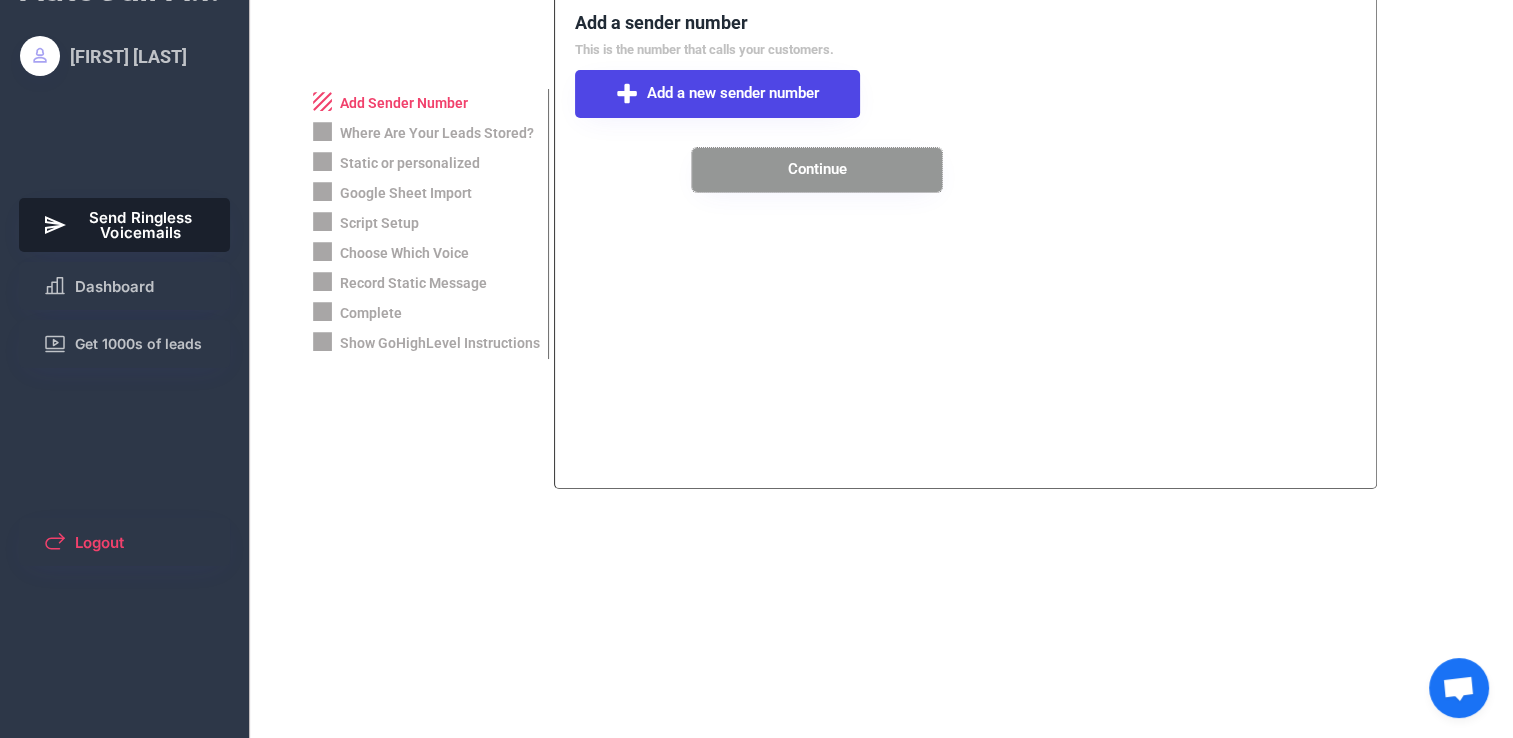 scroll, scrollTop: 0, scrollLeft: 0, axis: both 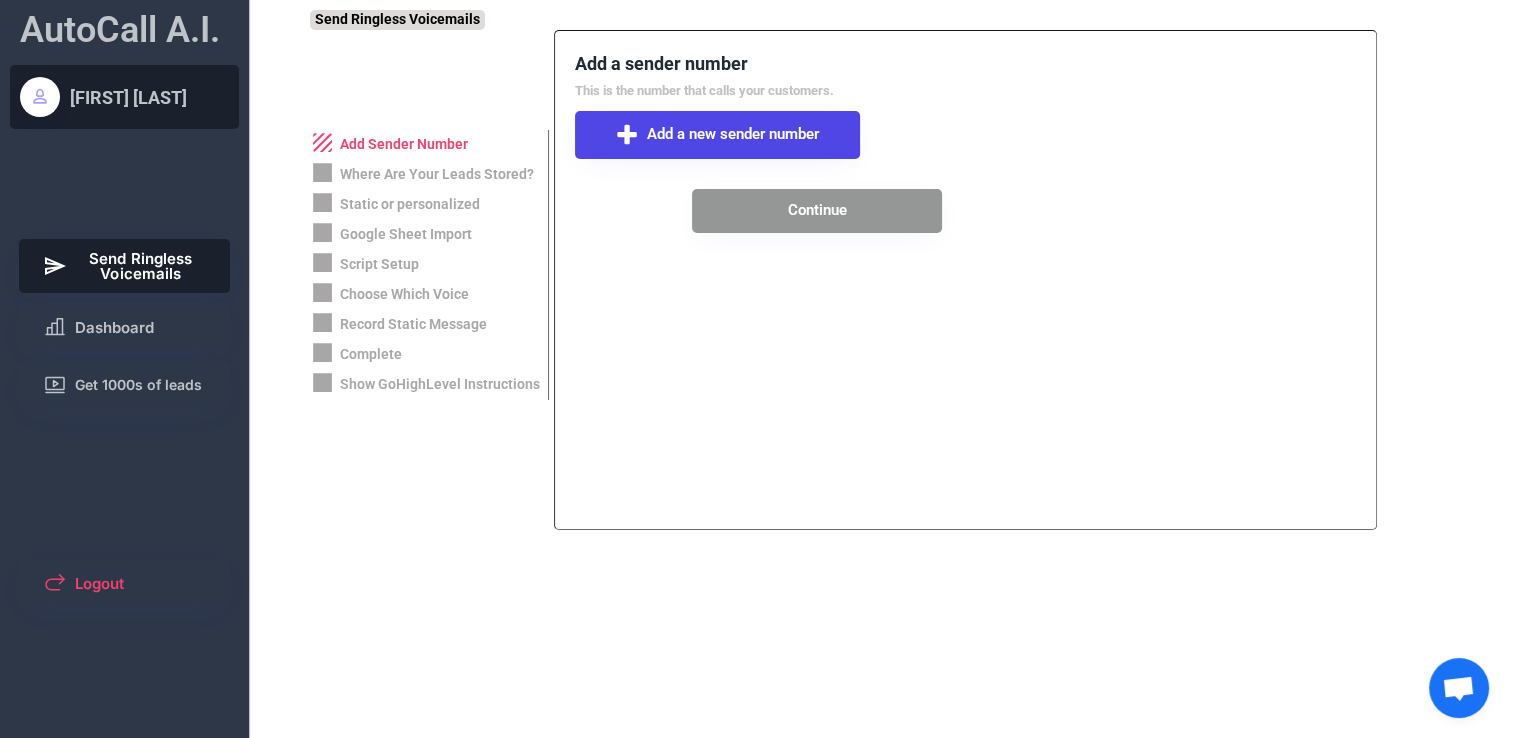 click on "[FIRST] [LAST]" at bounding box center (128, 97) 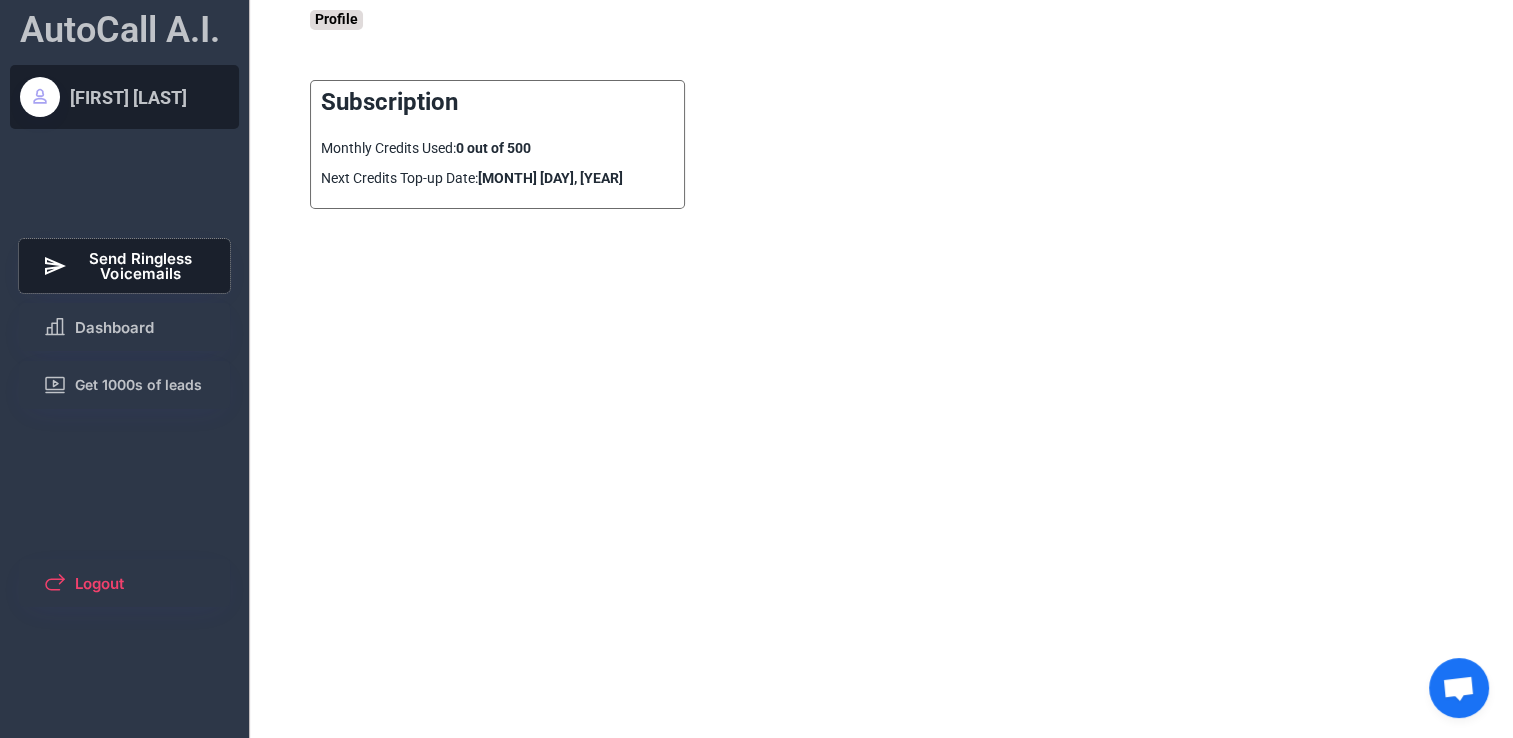 click on "Send Ringless Voicemails" at bounding box center [141, 266] 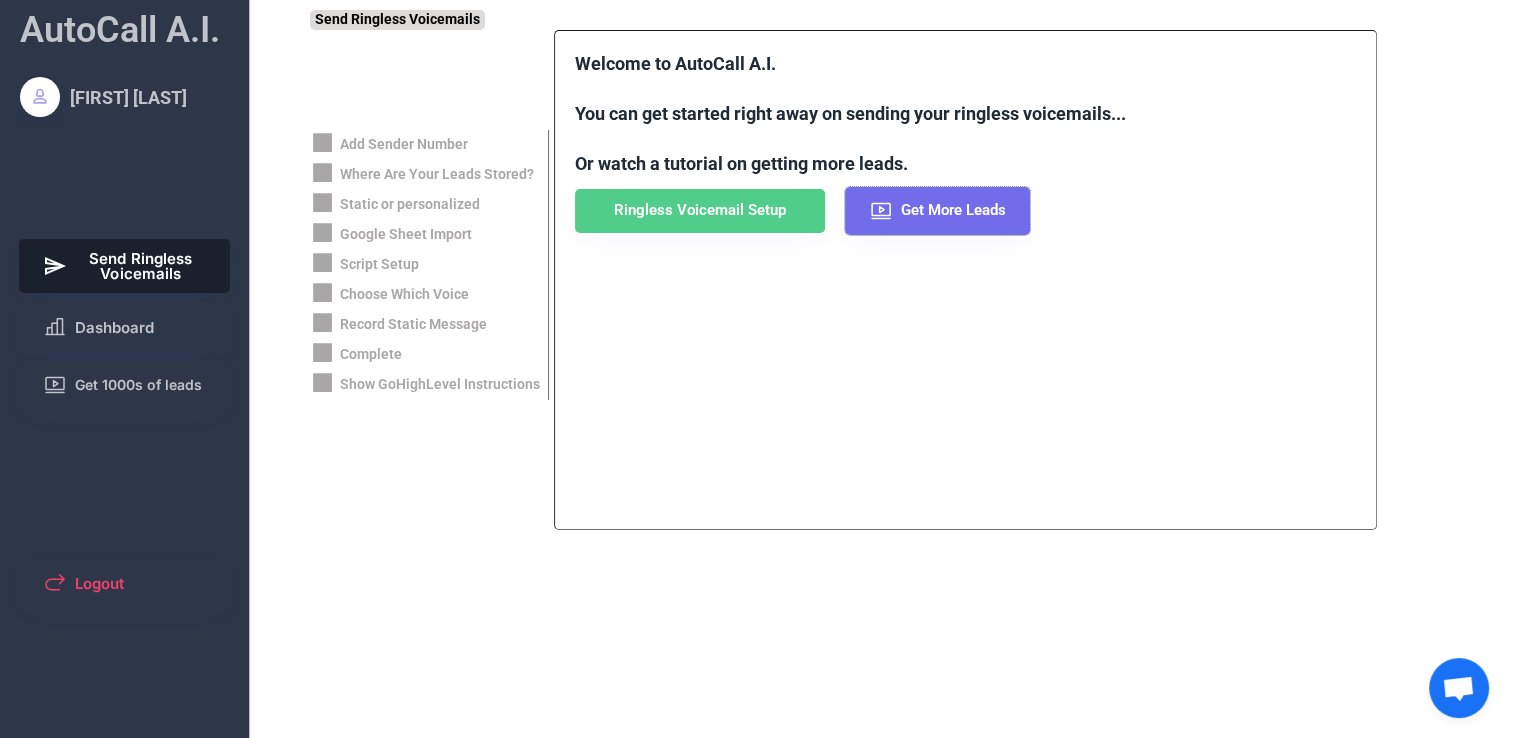 click on "Get More Leads" at bounding box center [937, 211] 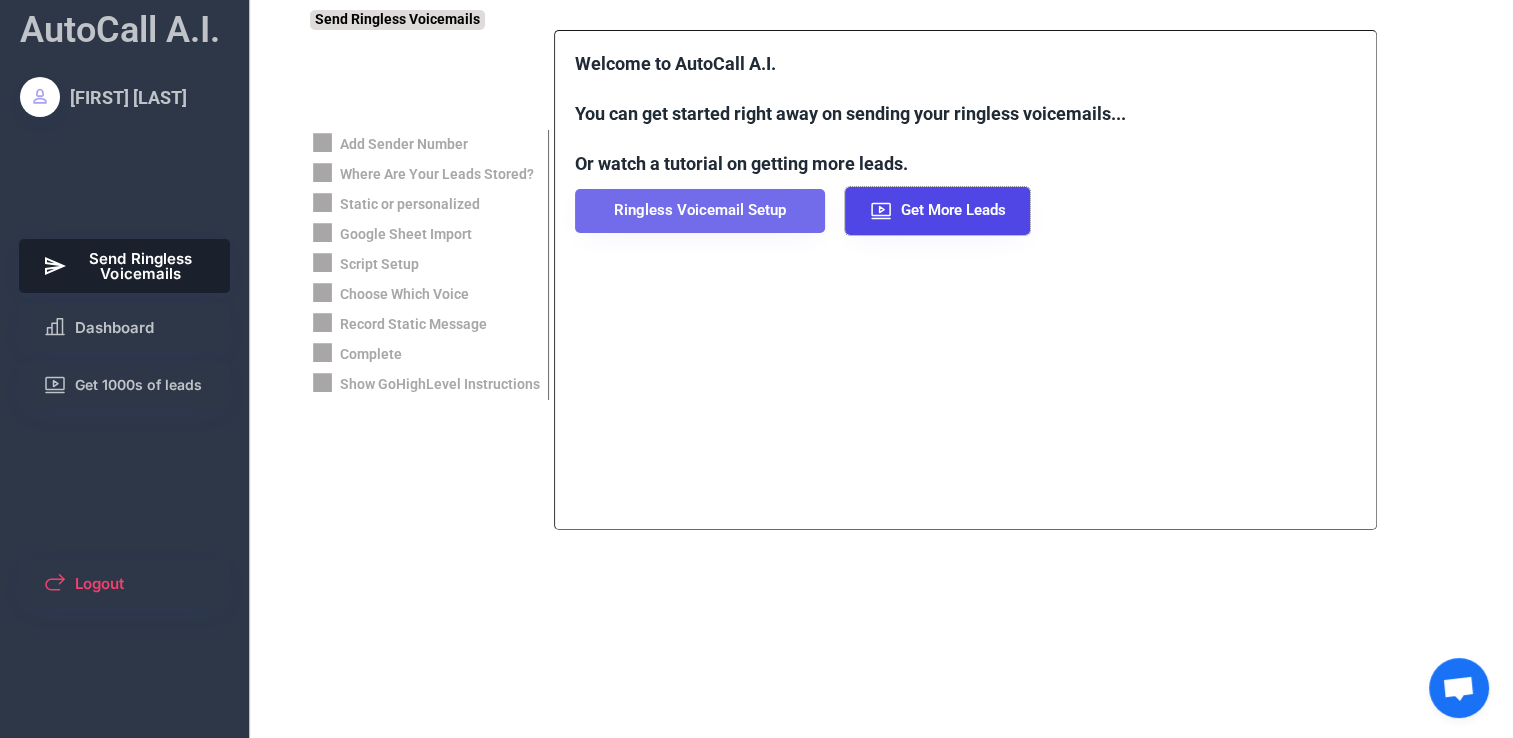 click on "Ringless Voicemail Setup" at bounding box center (700, 211) 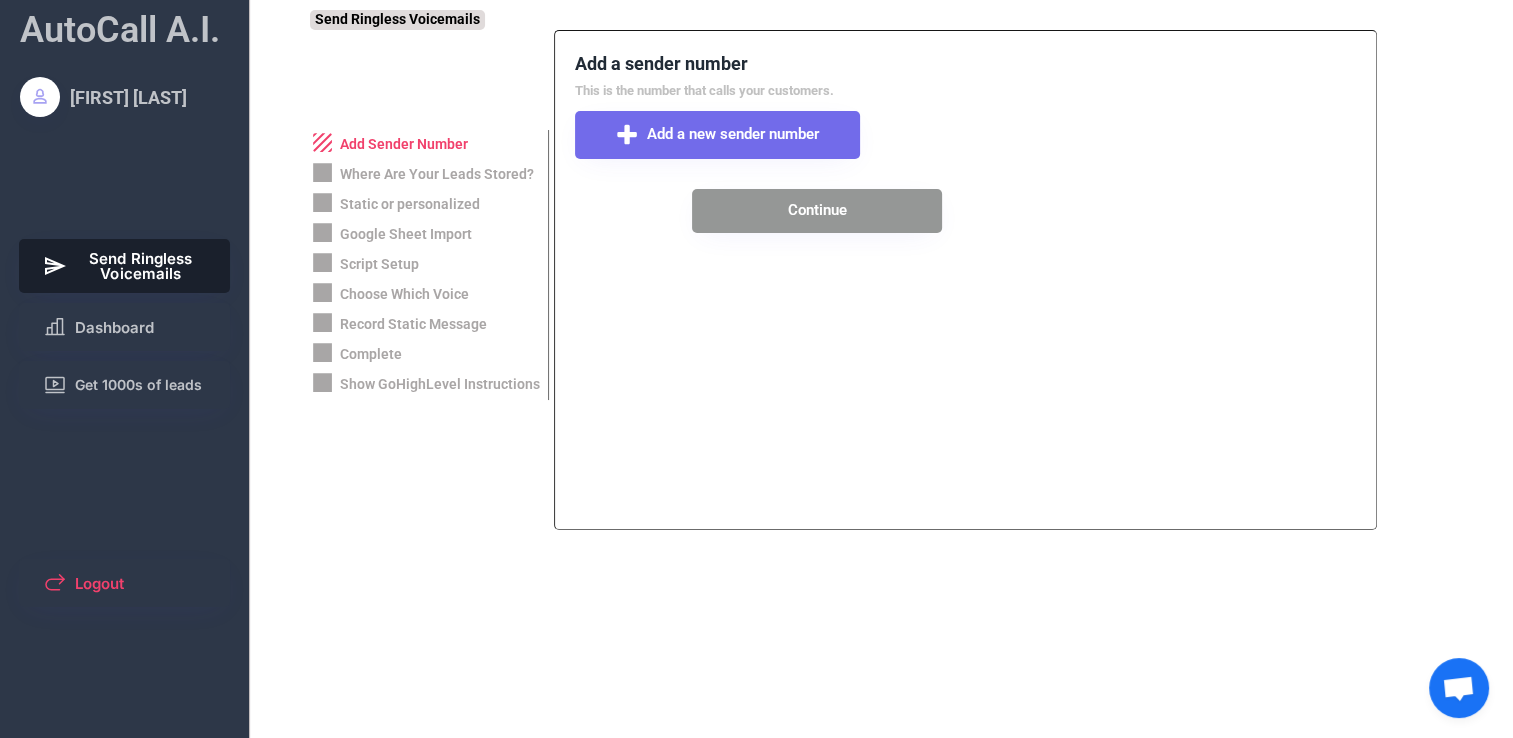 click on "Add a new sender number" at bounding box center (733, 134) 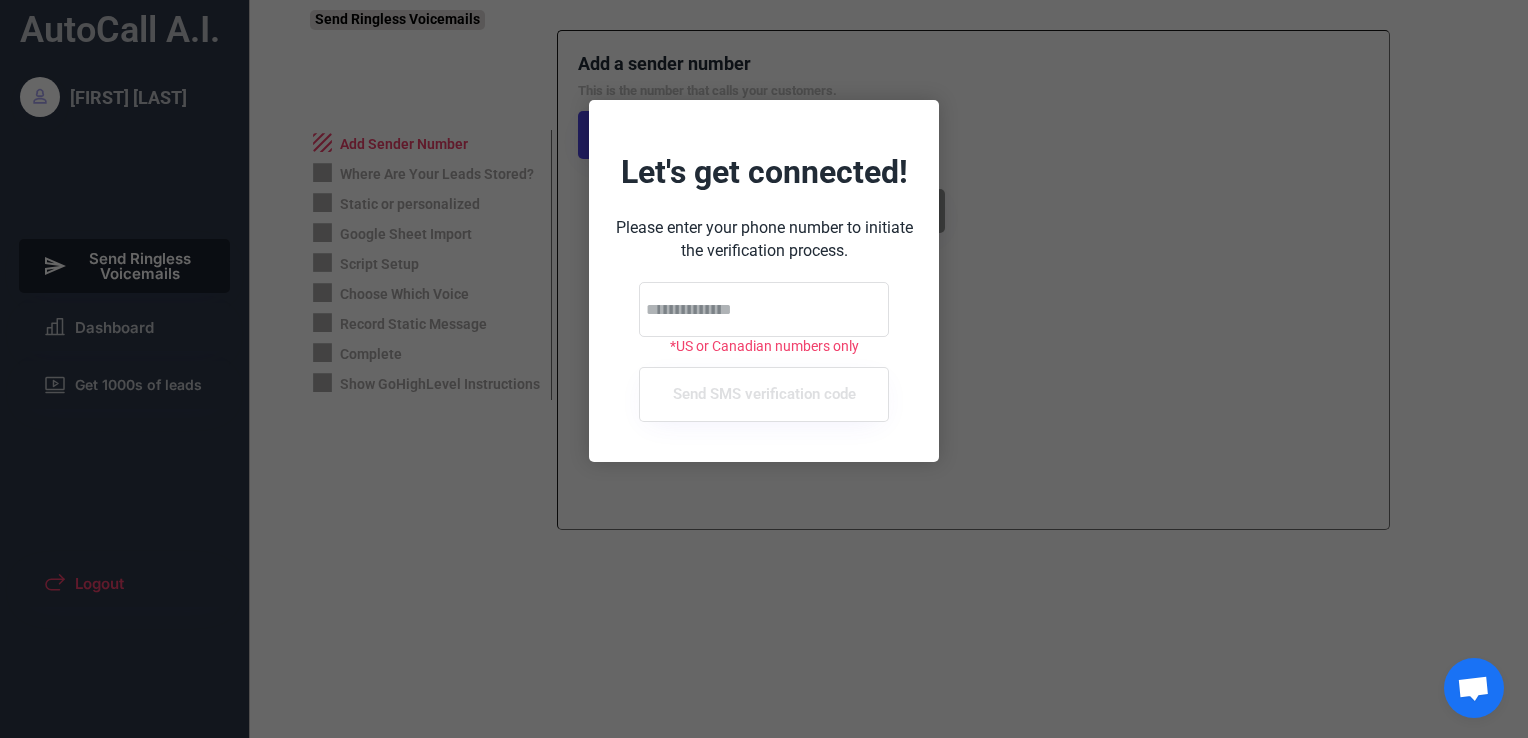 click at bounding box center [764, 369] 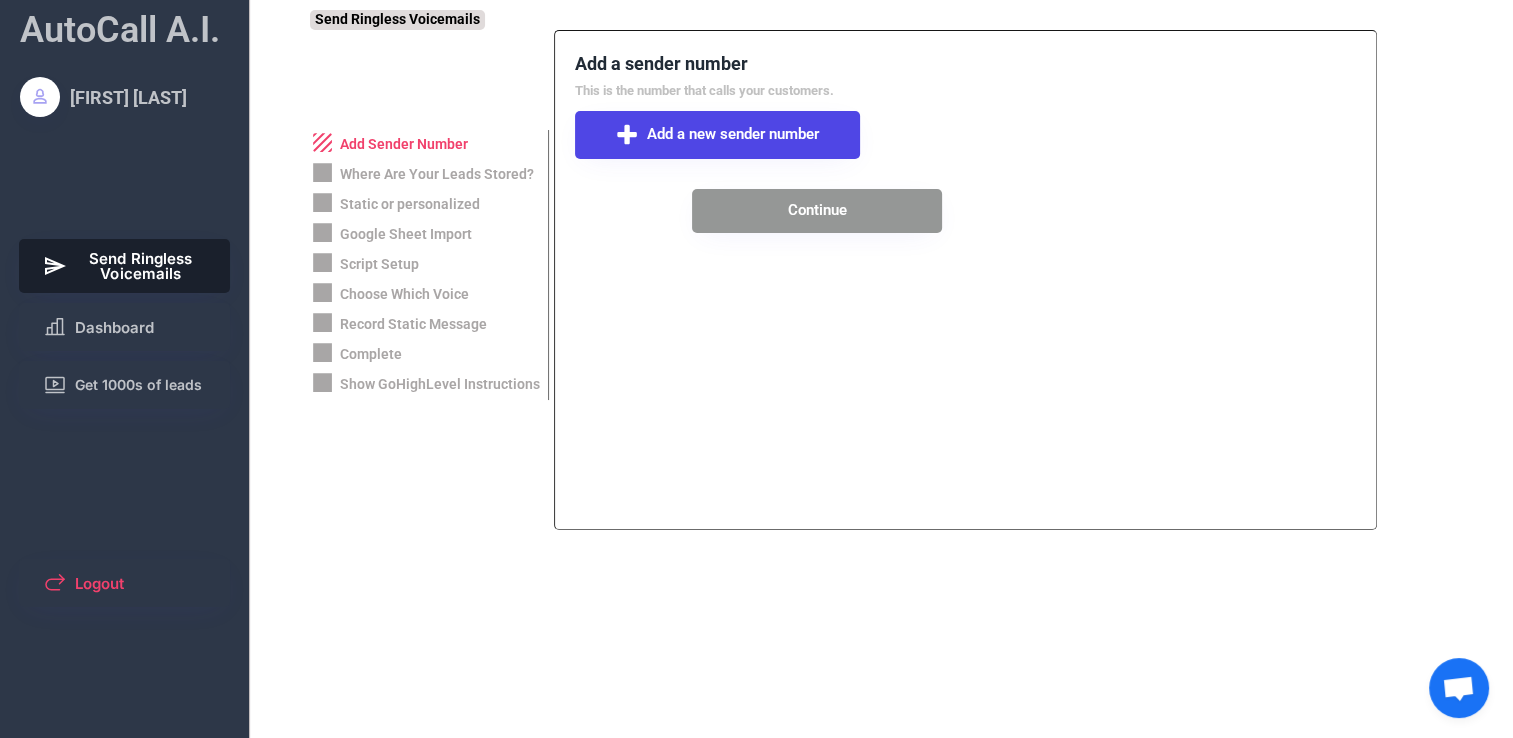 click on "Where Are Your Leads Stored?" at bounding box center (437, 175) 